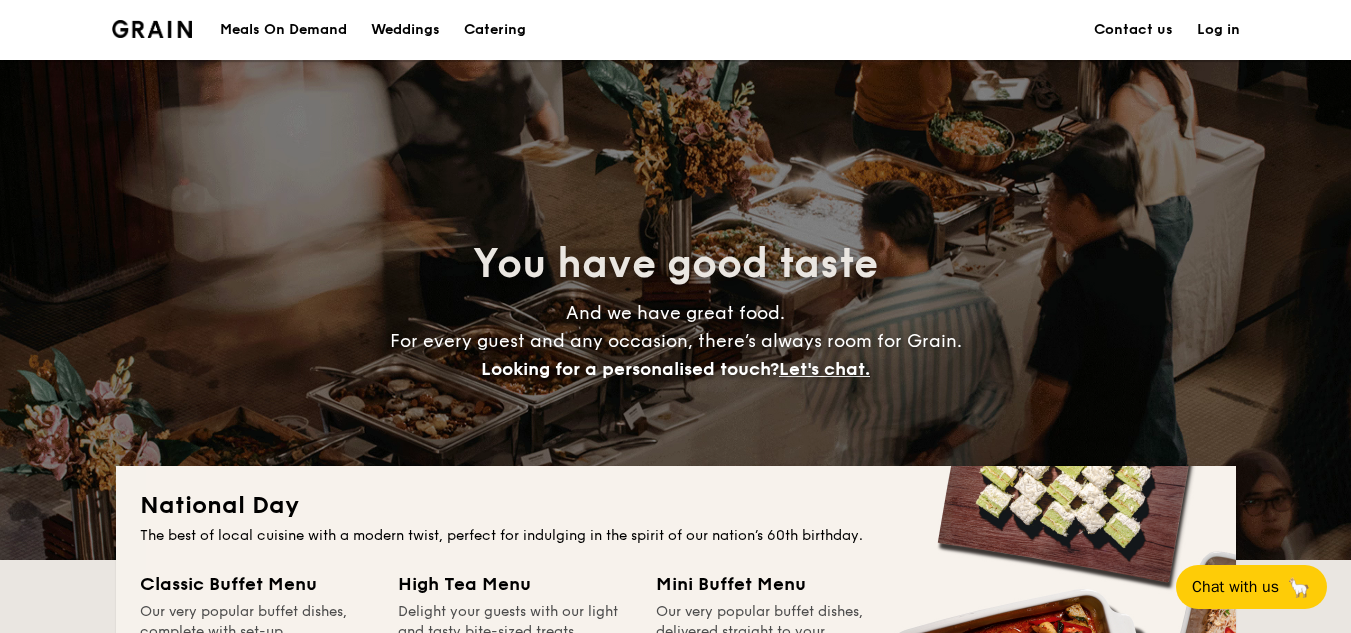 scroll, scrollTop: 3847, scrollLeft: 0, axis: vertical 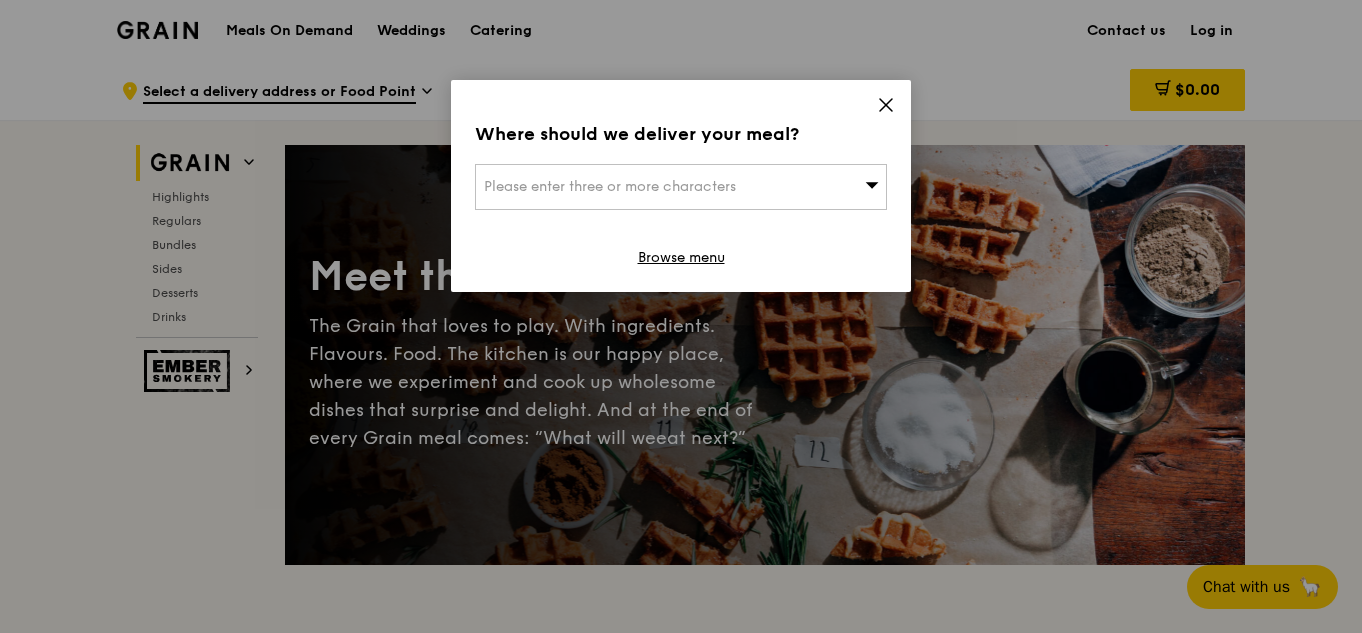 click on "Please enter three or more characters" at bounding box center (610, 186) 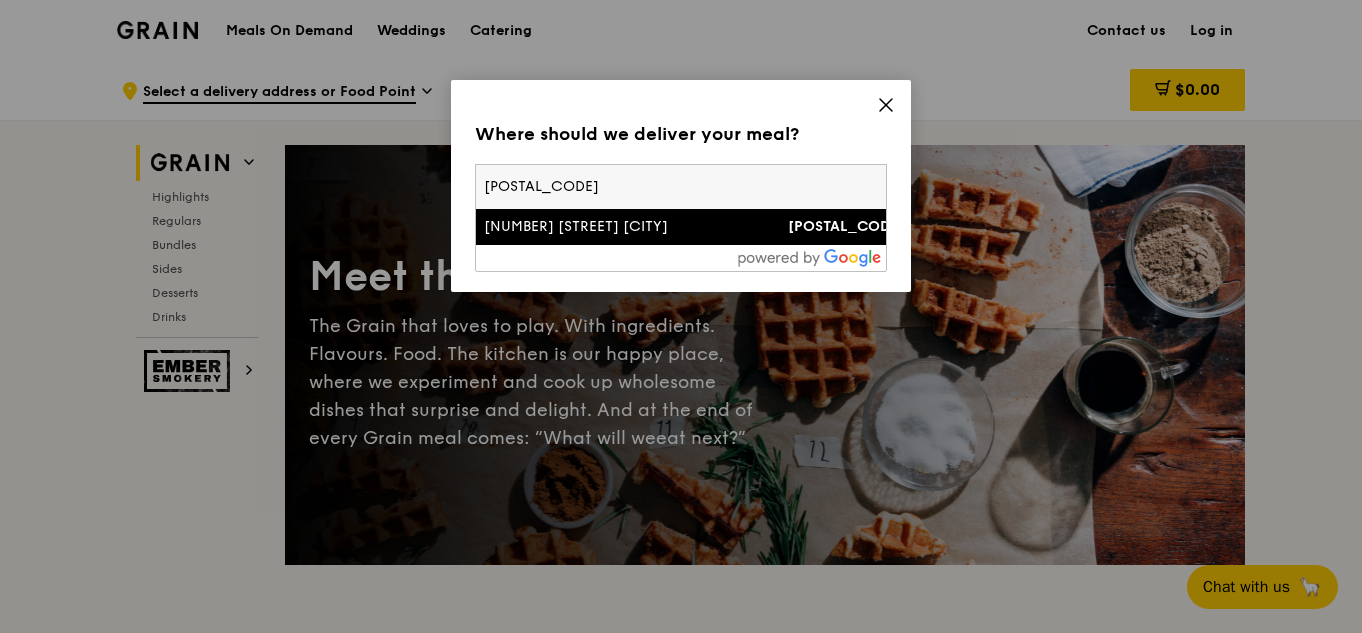 type on "[POSTAL_CODE]" 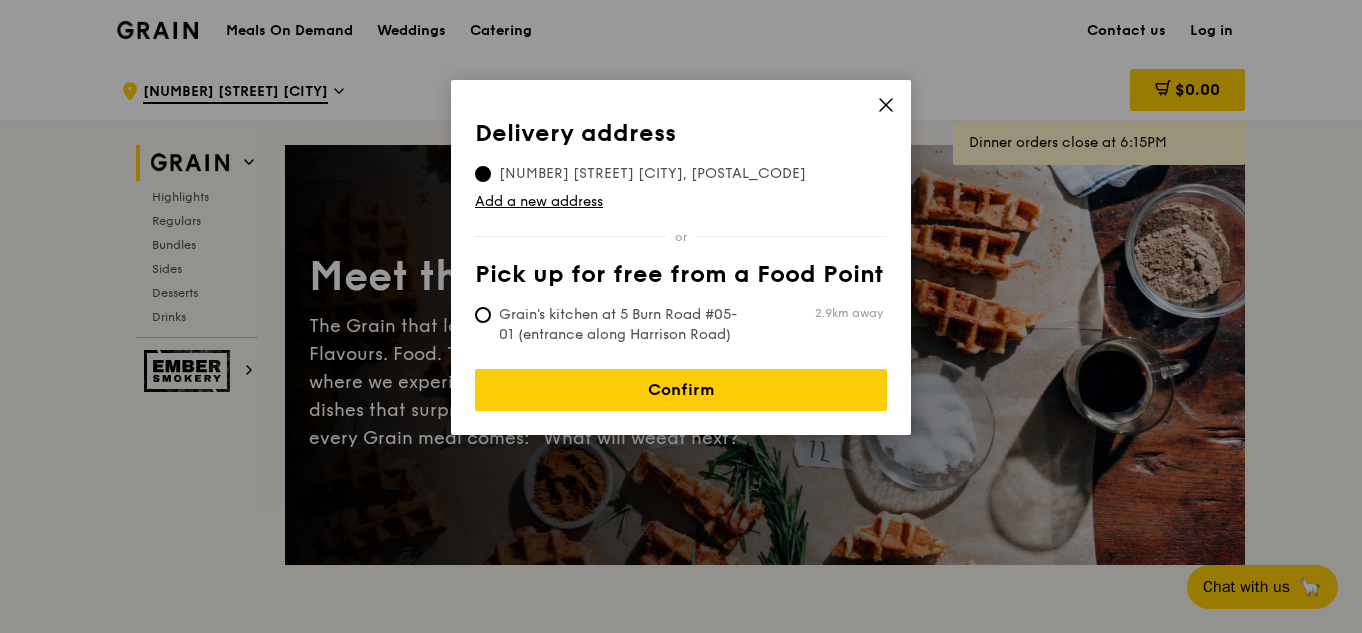 click 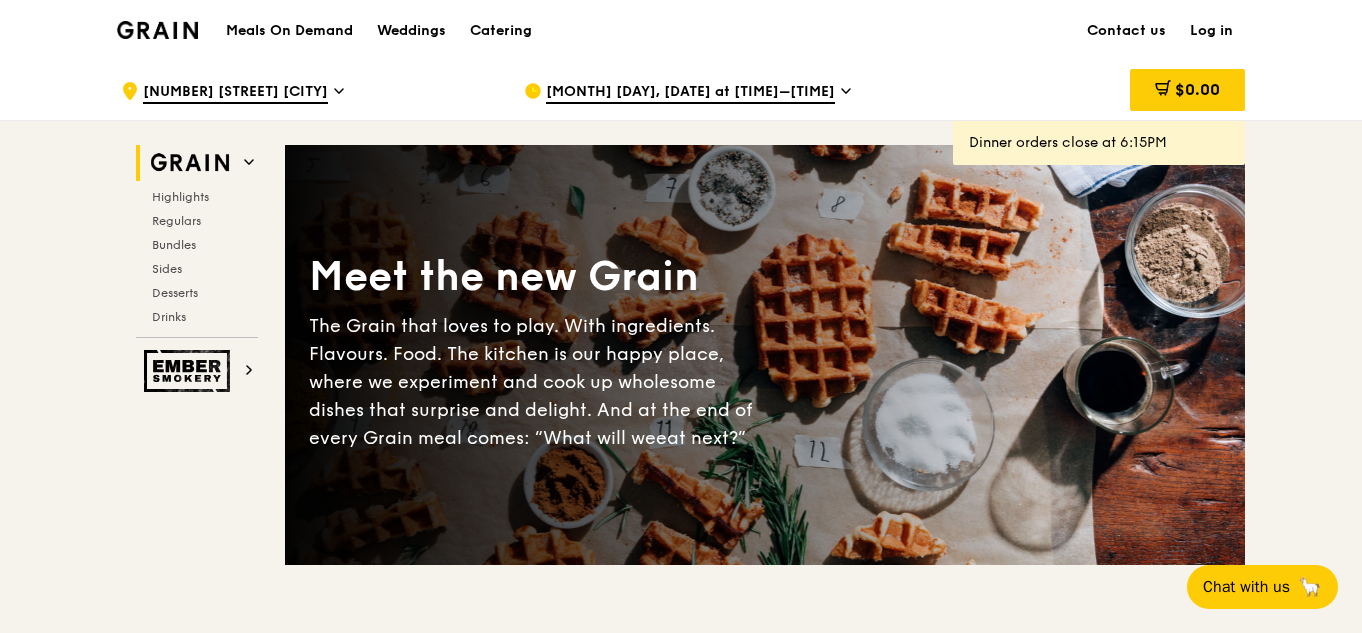 click on "[NUMBER] [STREET] [CITY]" at bounding box center [235, 93] 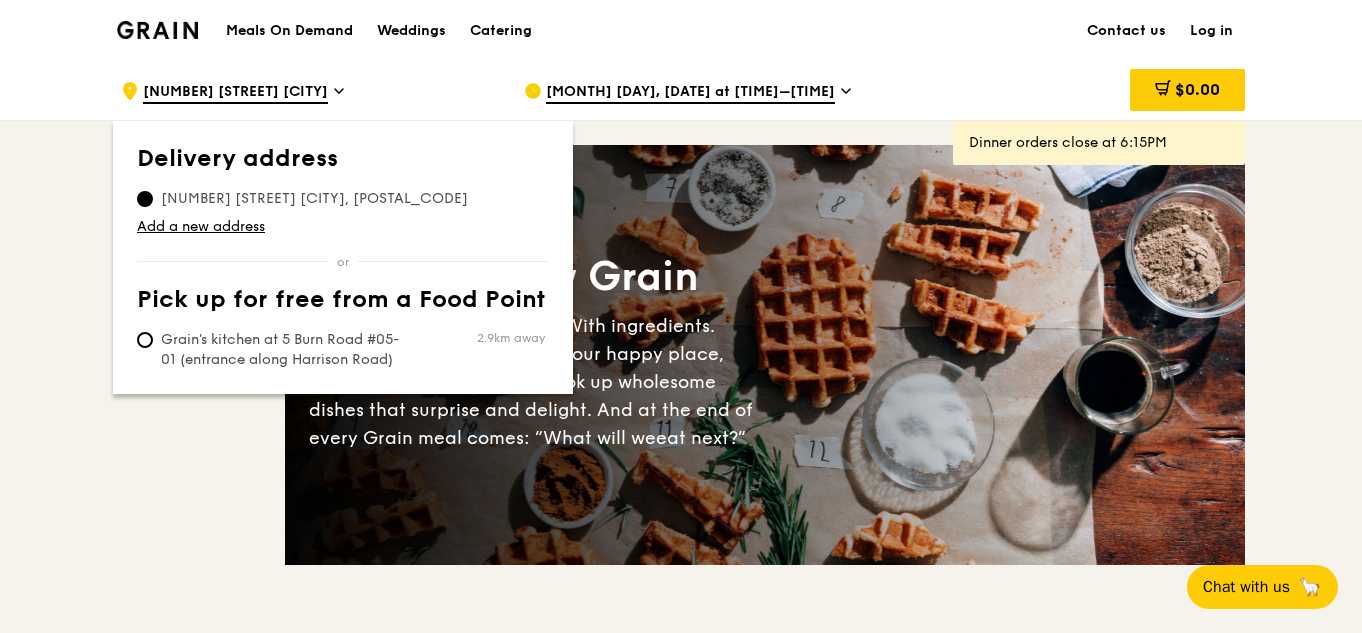click on ".cls-1 {
fill: none;
stroke: #fff;
stroke-linecap: round;
stroke-linejoin: round;
stroke-width: 1.5px;
}
.cls-2 {
fill: #fecc07;
}
.cls-2, .cls-3 {
stroke-width: 0px;
}
.cls-3 {
fill: #fff;
fill-rule: evenodd;
}
[NUMBER] [STREET] [CITY]" at bounding box center [306, 91] 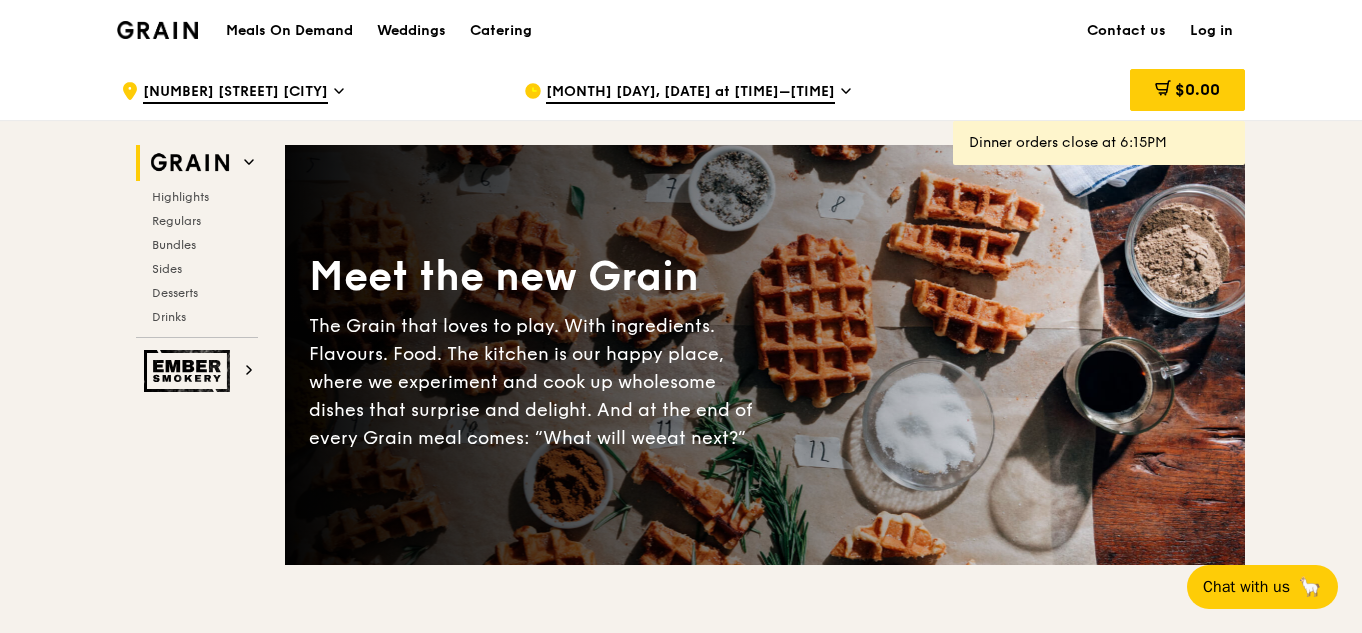 click on "[MONTH] [DAY], [DATE] at [TIME]–[TIME]" at bounding box center [690, 93] 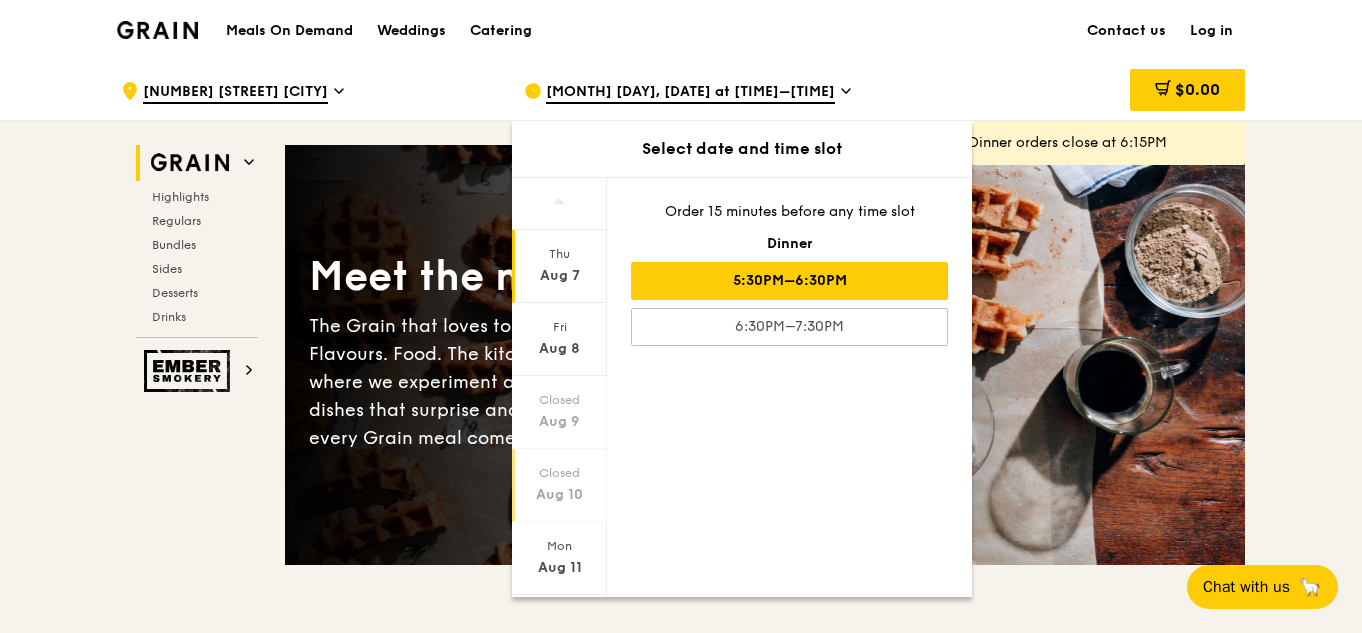 scroll, scrollTop: 195, scrollLeft: 0, axis: vertical 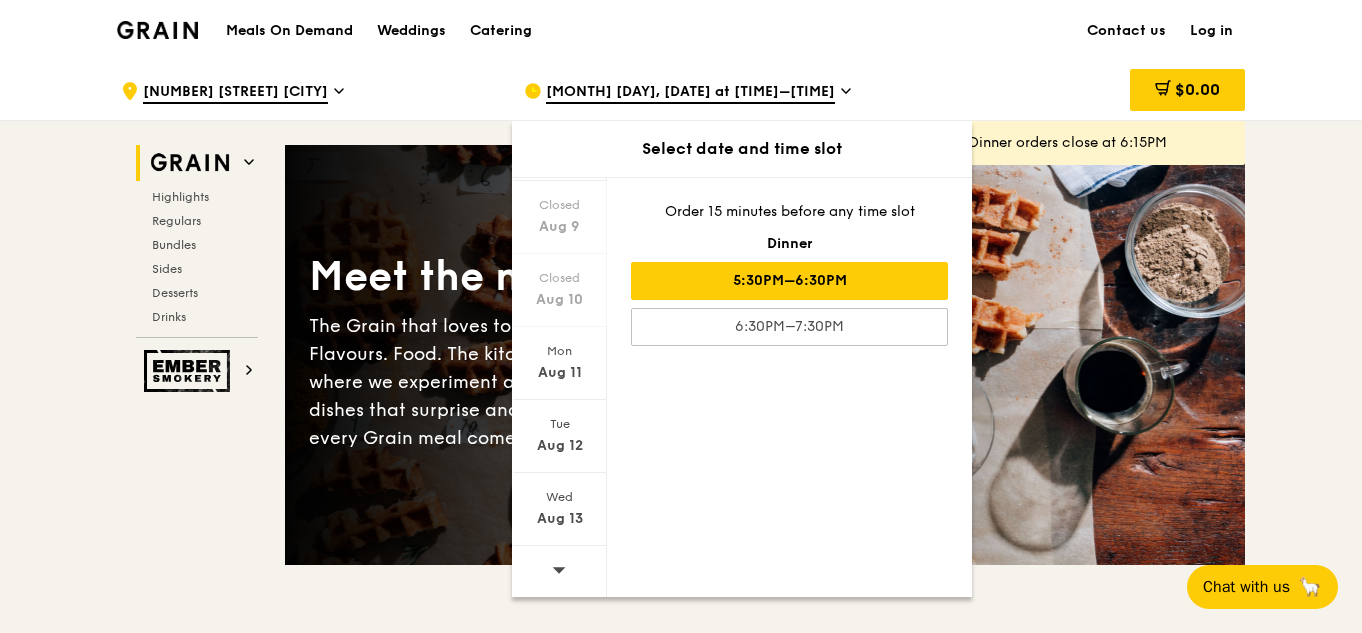 drag, startPoint x: 559, startPoint y: 560, endPoint x: 565, endPoint y: 549, distance: 12.529964 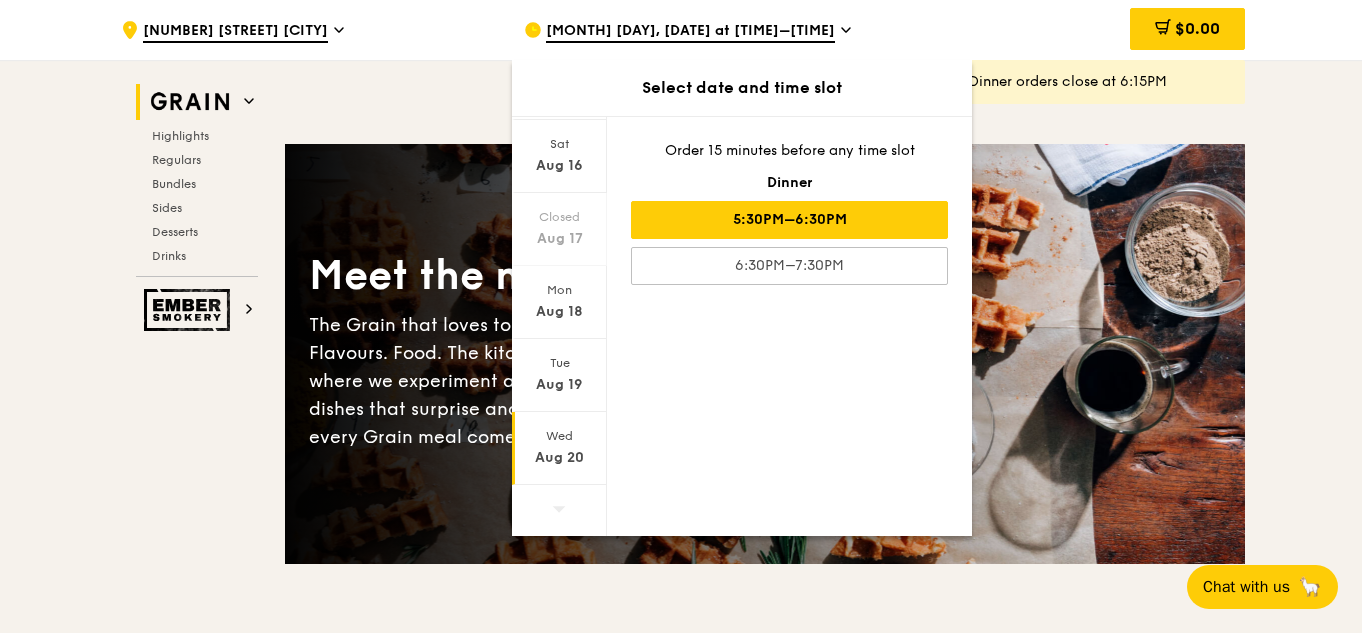 scroll, scrollTop: 300, scrollLeft: 0, axis: vertical 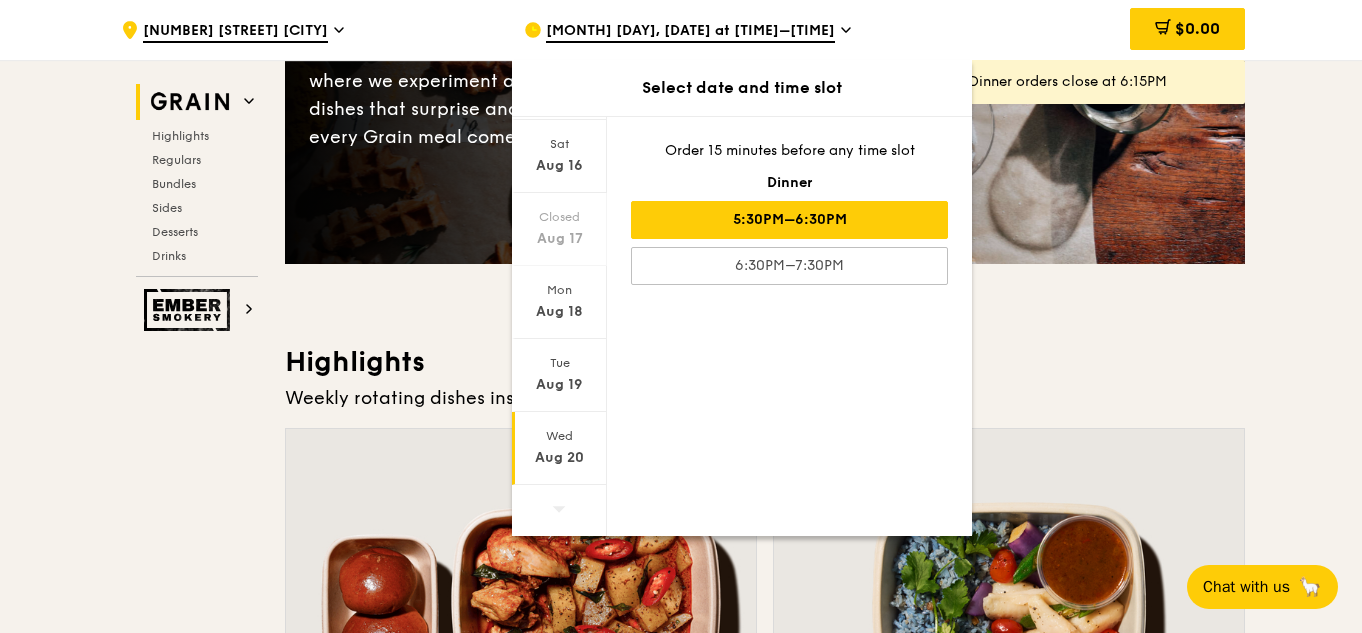 click on "Wed" at bounding box center (559, 436) 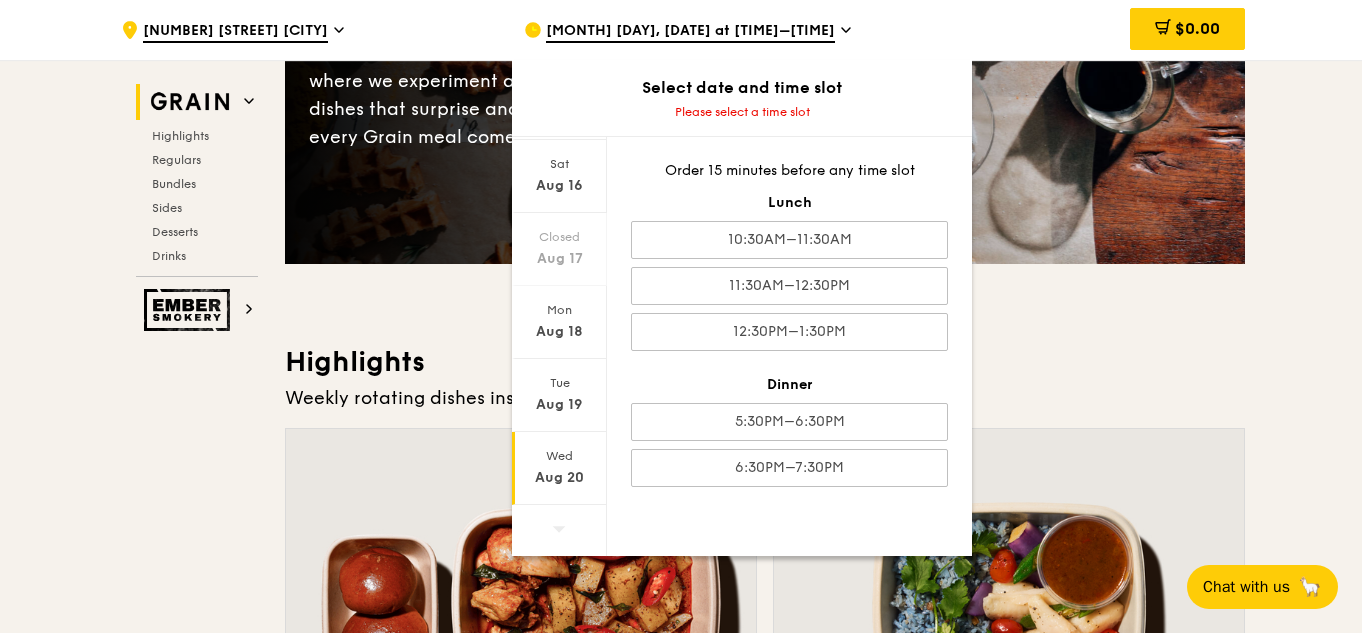 scroll, scrollTop: 200, scrollLeft: 0, axis: vertical 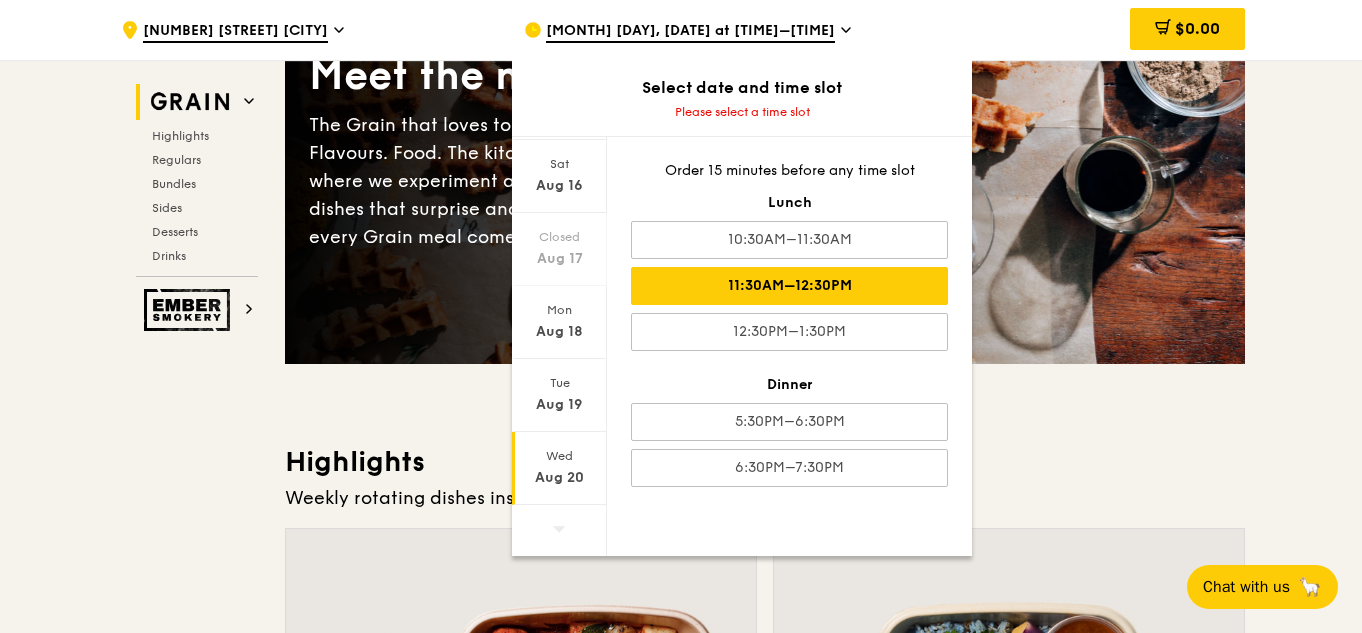 click on "11:30AM–12:30PM" at bounding box center [789, 286] 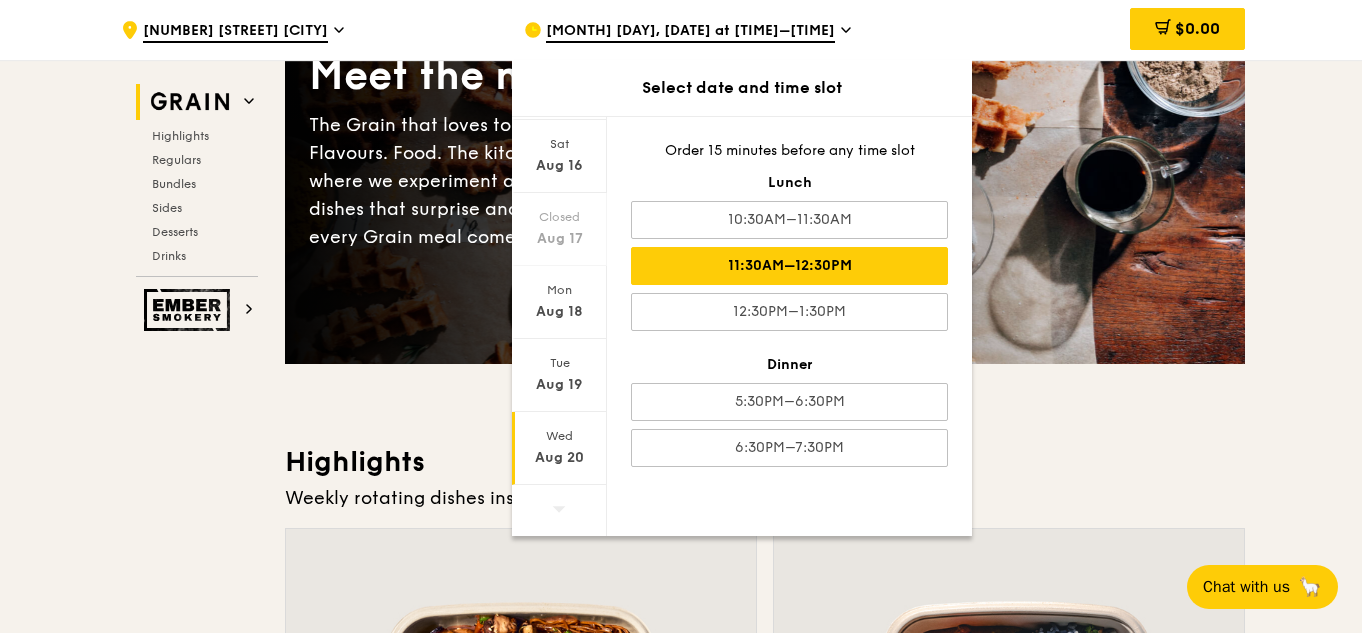 click on "$0.00" at bounding box center [1084, 30] 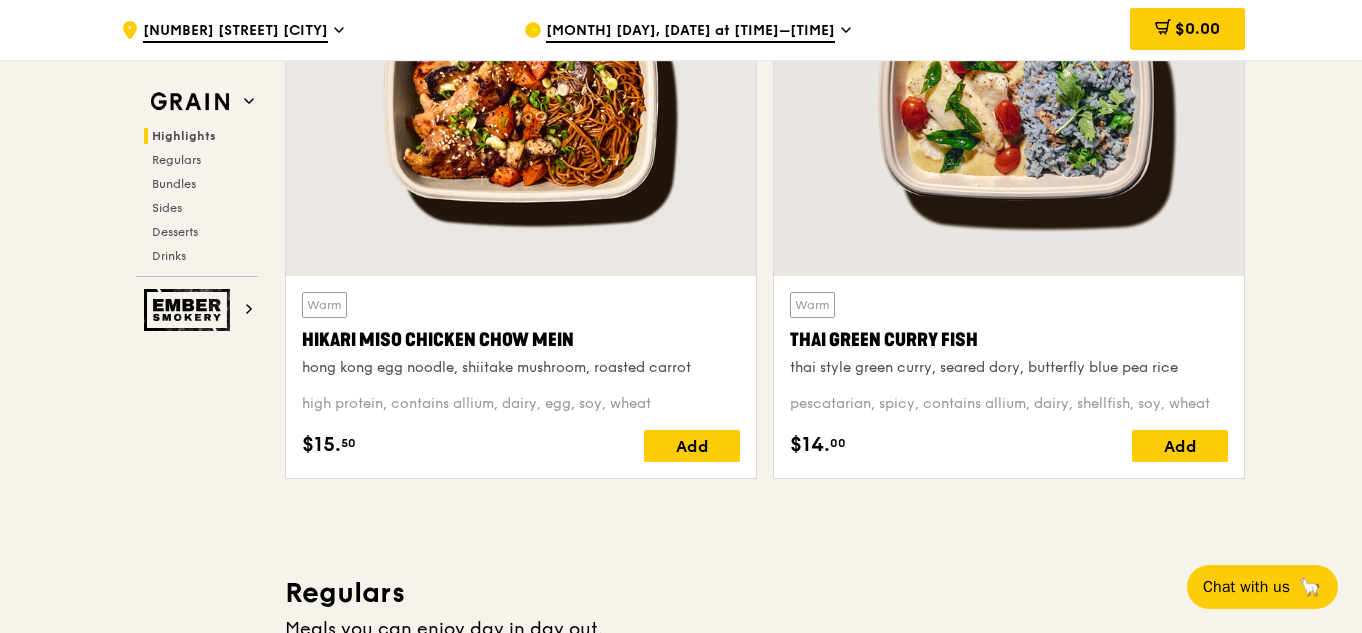 scroll, scrollTop: 1300, scrollLeft: 0, axis: vertical 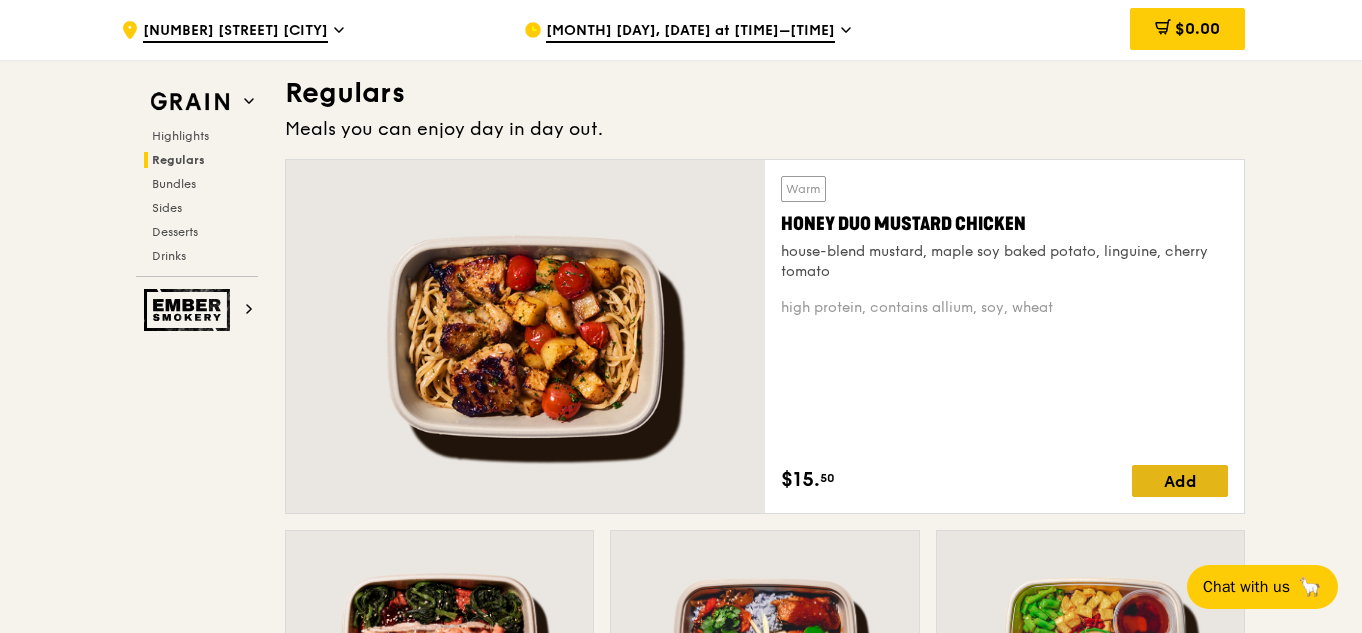 click on "Add" at bounding box center (1180, 481) 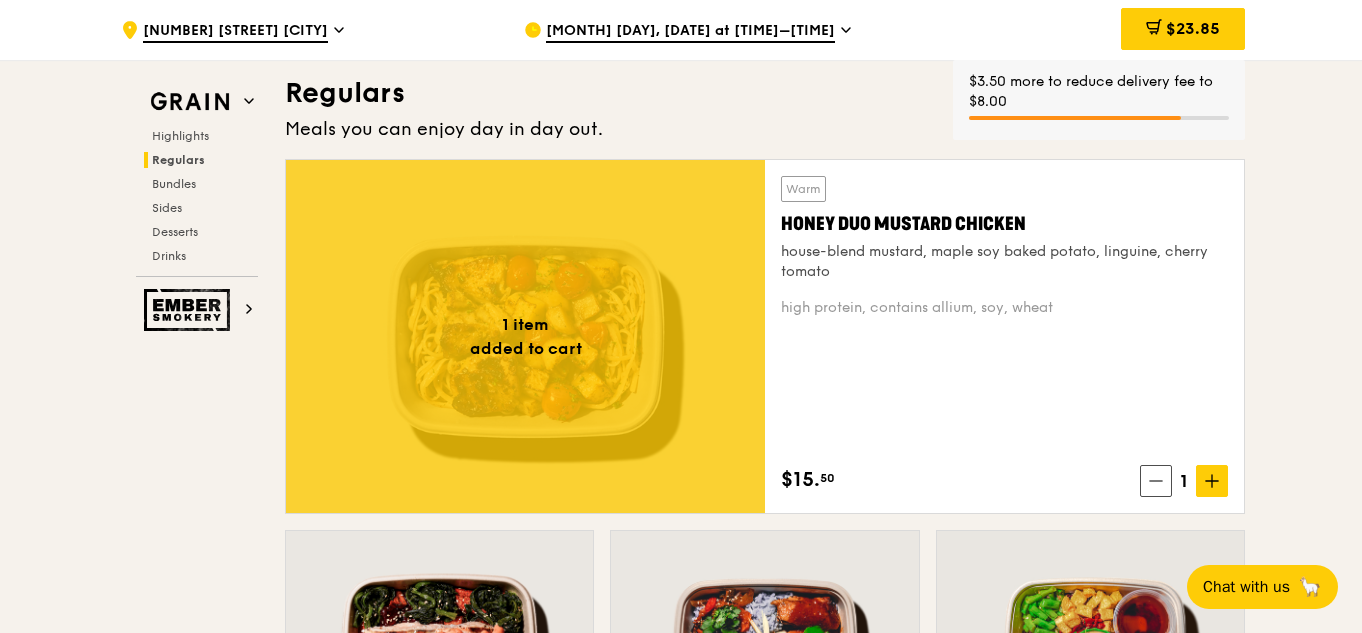 scroll, scrollTop: 1800, scrollLeft: 0, axis: vertical 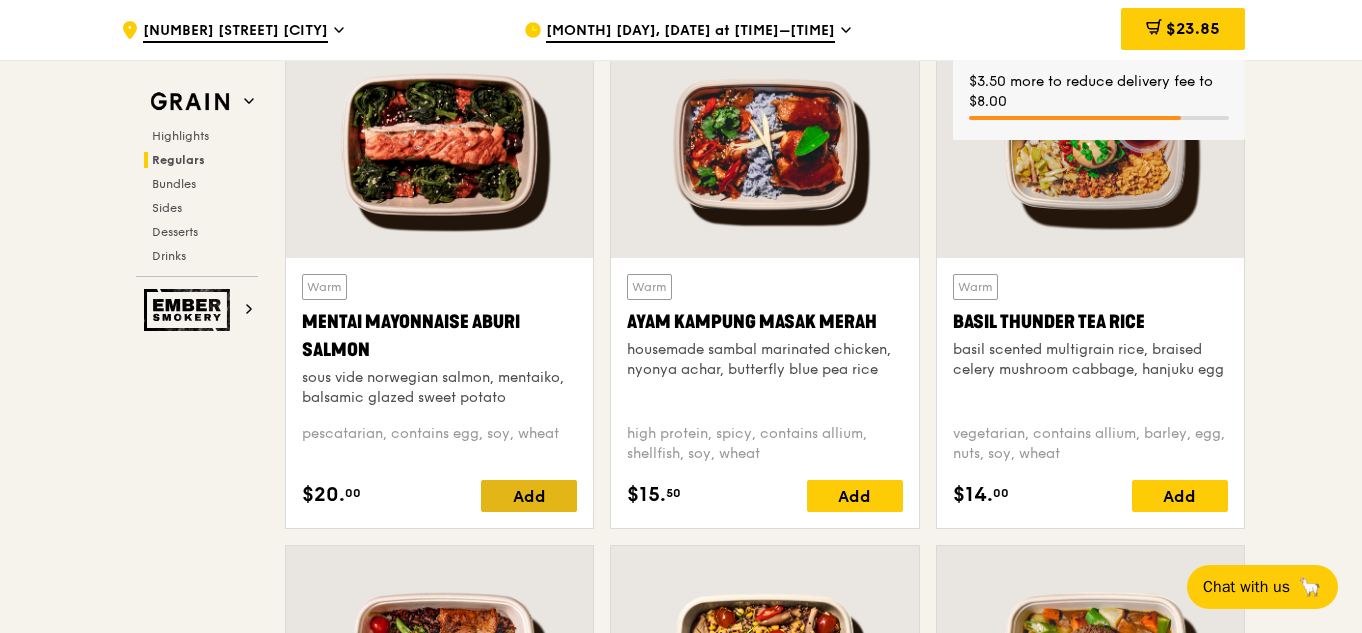 click on "Add" at bounding box center (529, 496) 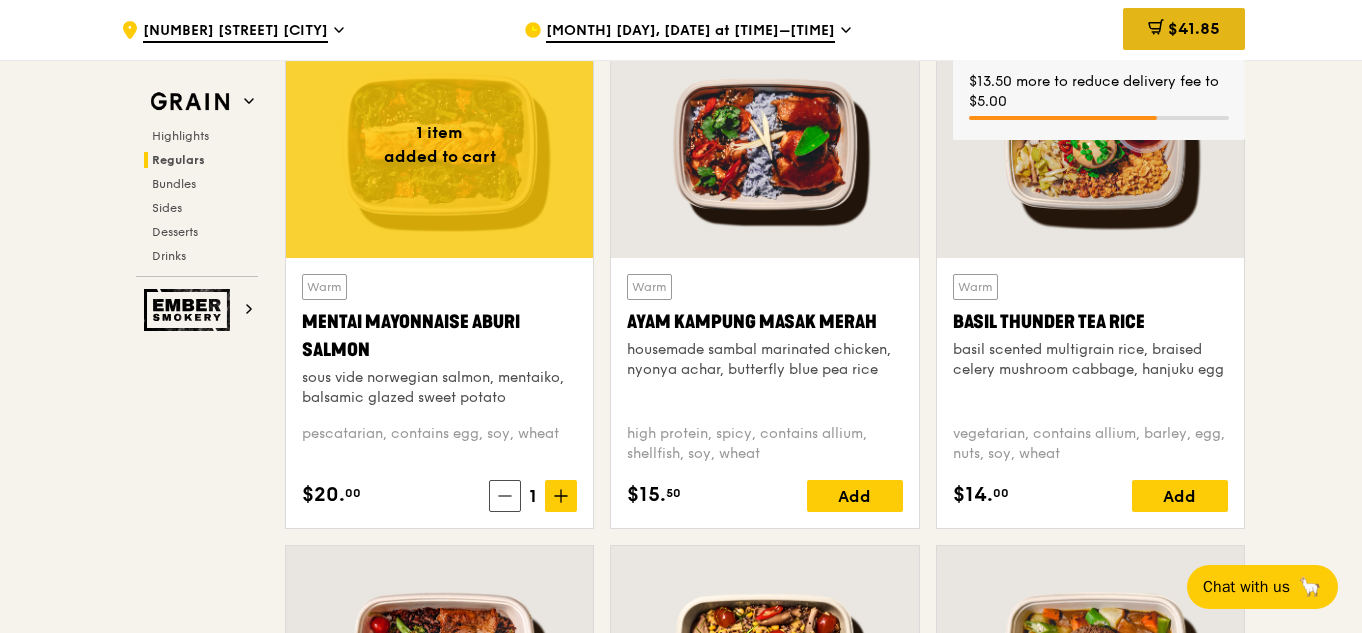 click 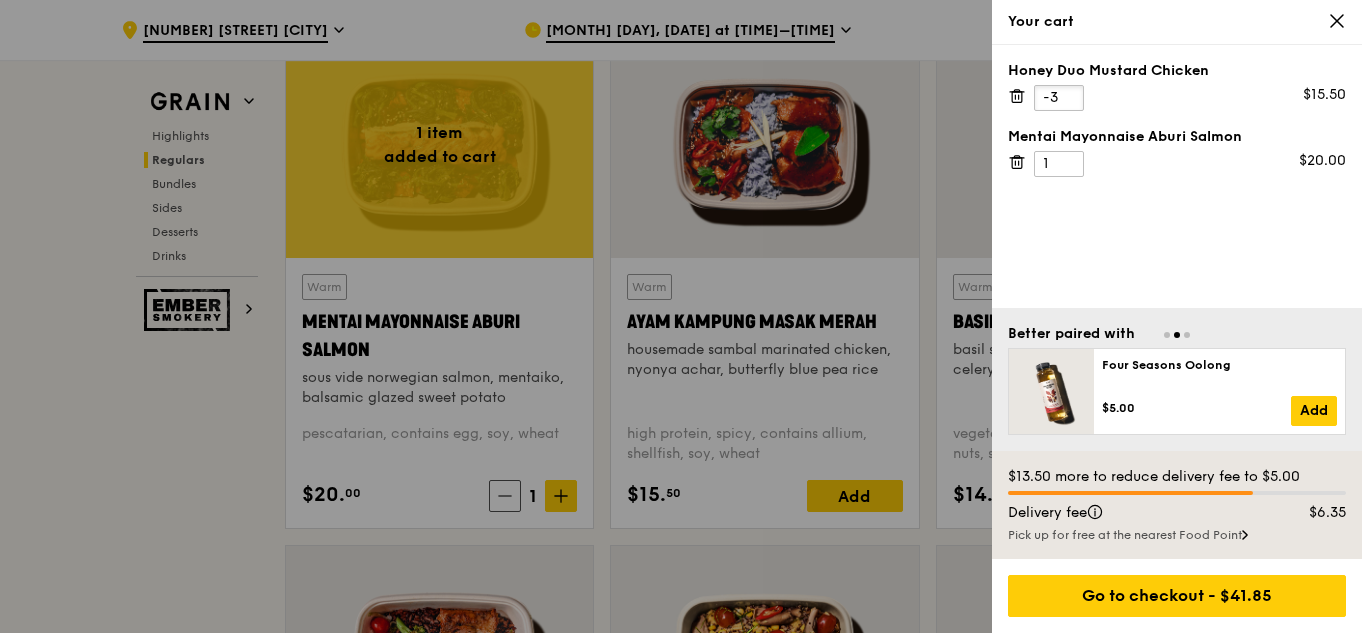 type on "-3" 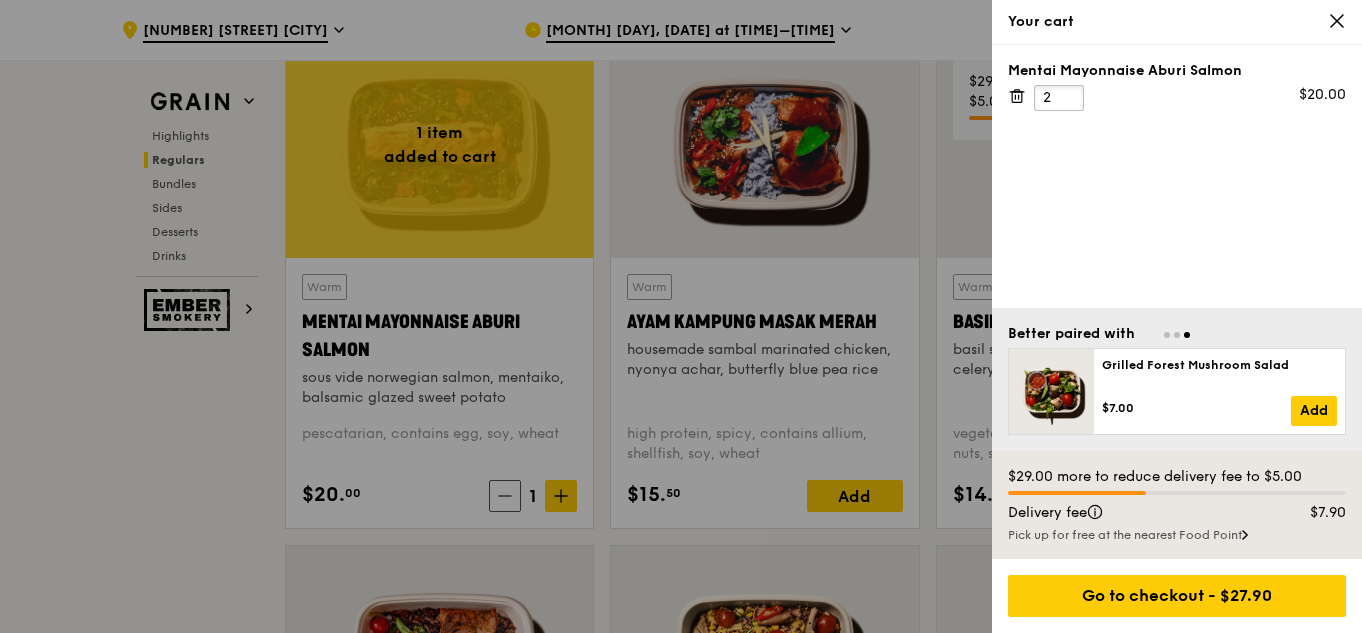click on "2" at bounding box center [1059, 98] 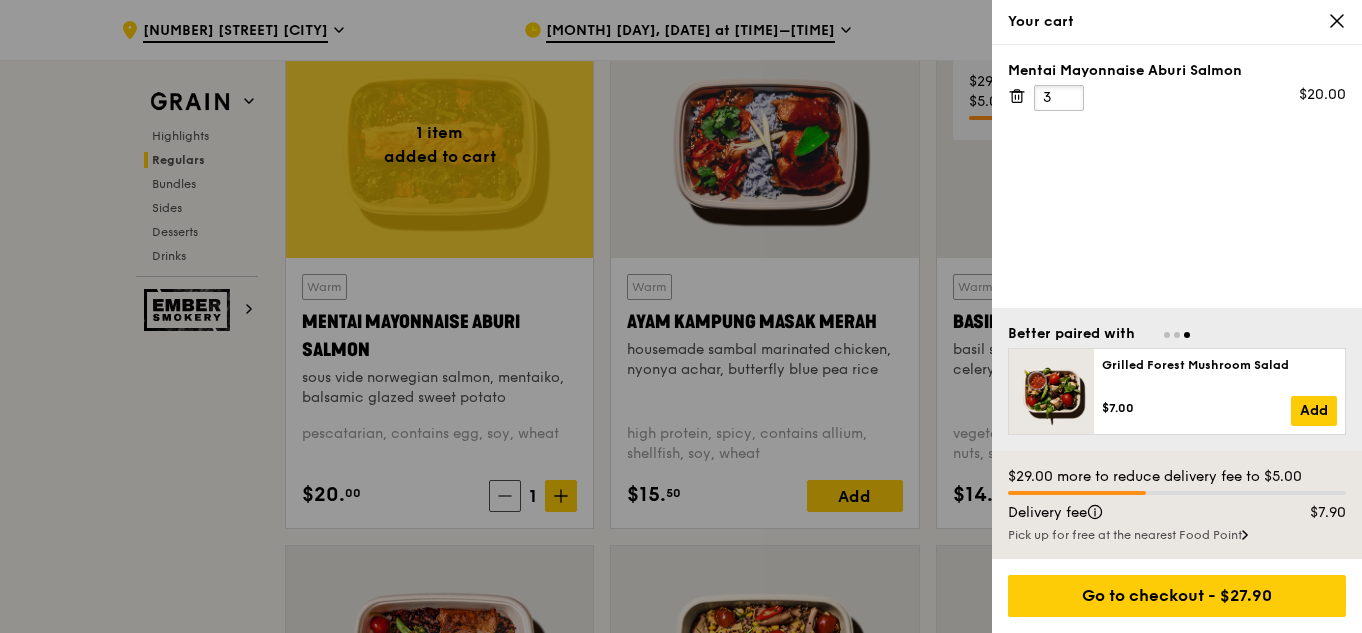 click on "3" at bounding box center [1059, 98] 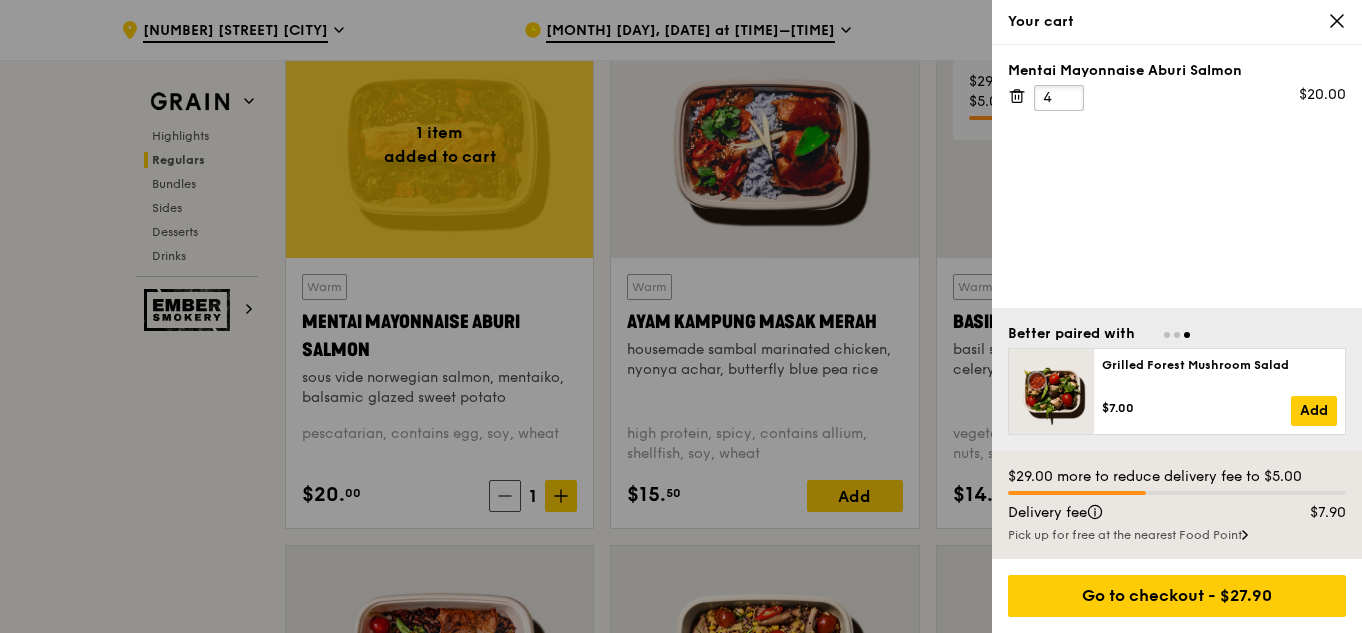 click on "4" at bounding box center [1059, 98] 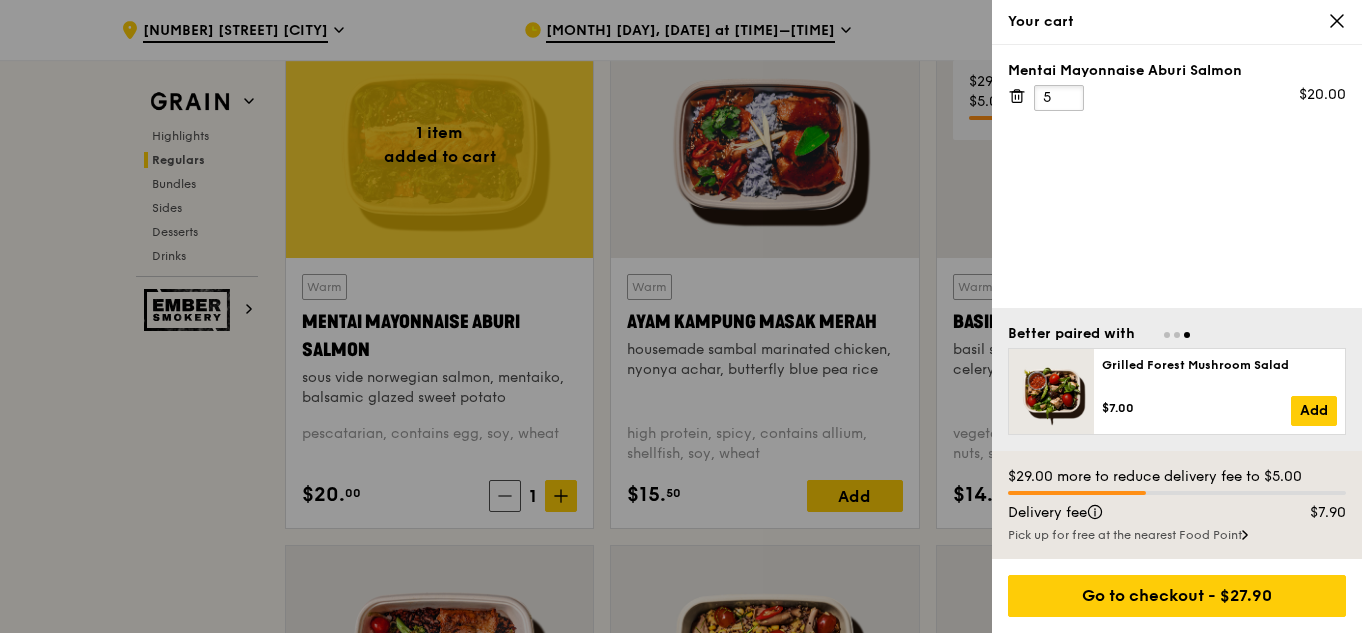click on "5" at bounding box center (1059, 98) 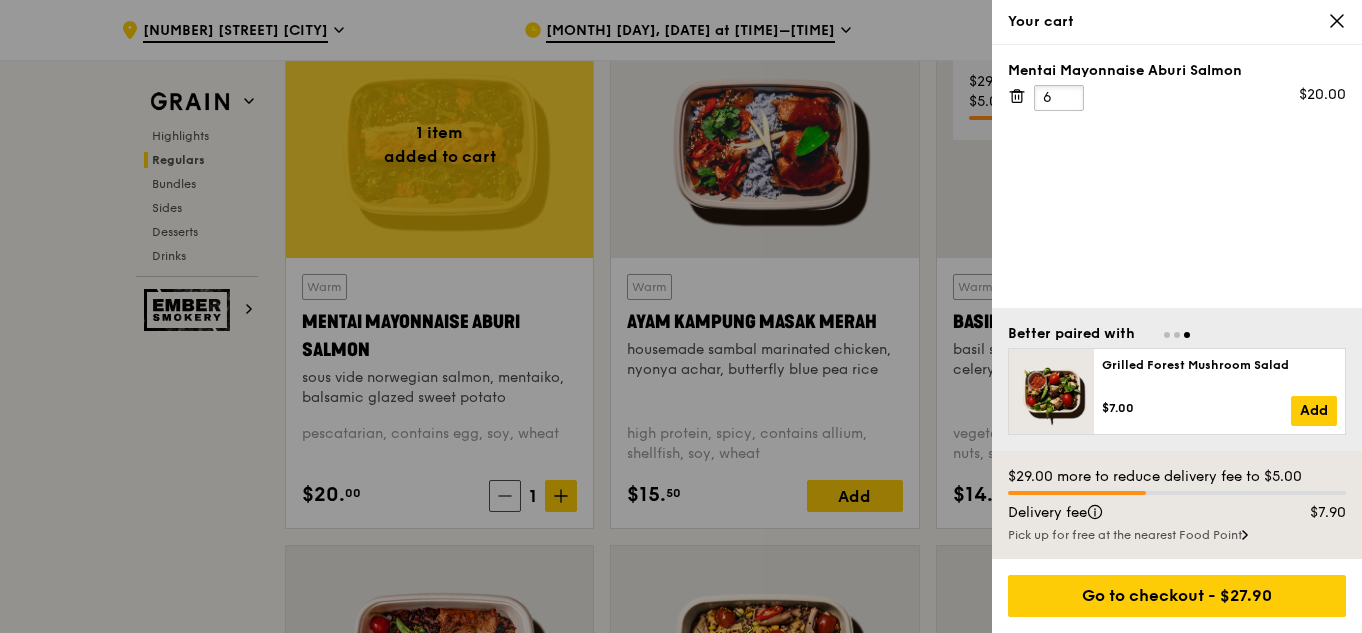 click on "6" at bounding box center [1059, 98] 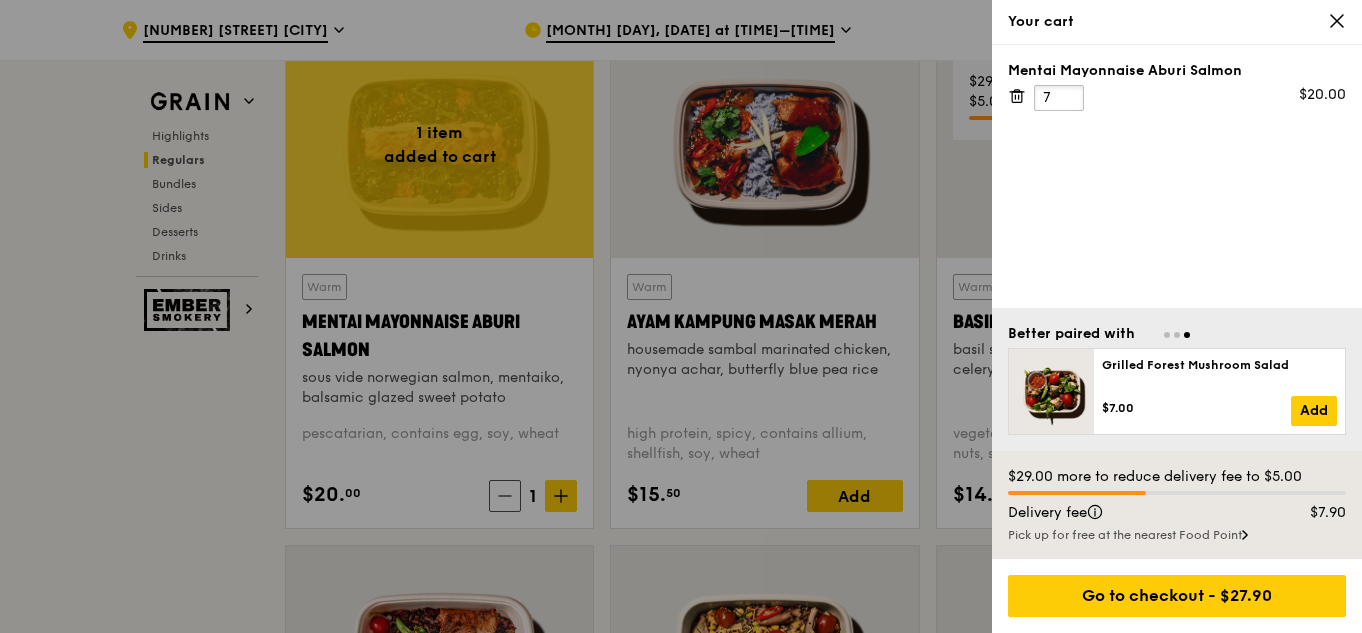 click on "7" at bounding box center [1059, 98] 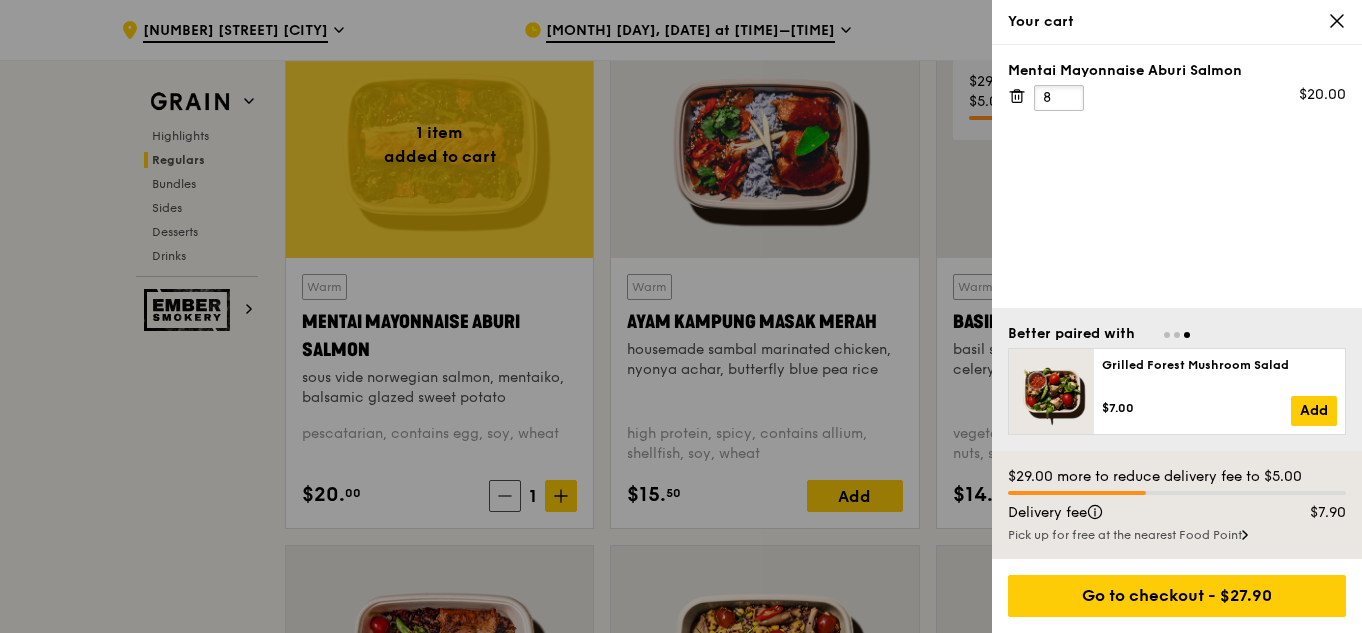 click on "8" at bounding box center (1059, 98) 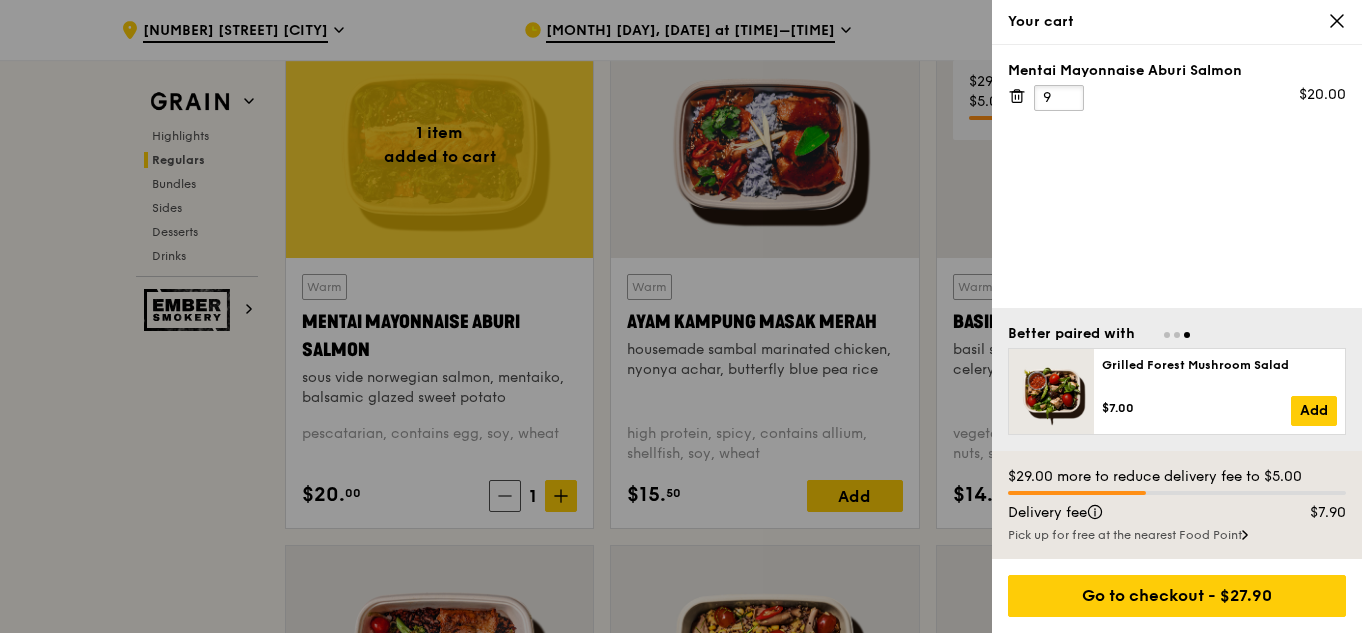 click on "9" at bounding box center [1059, 98] 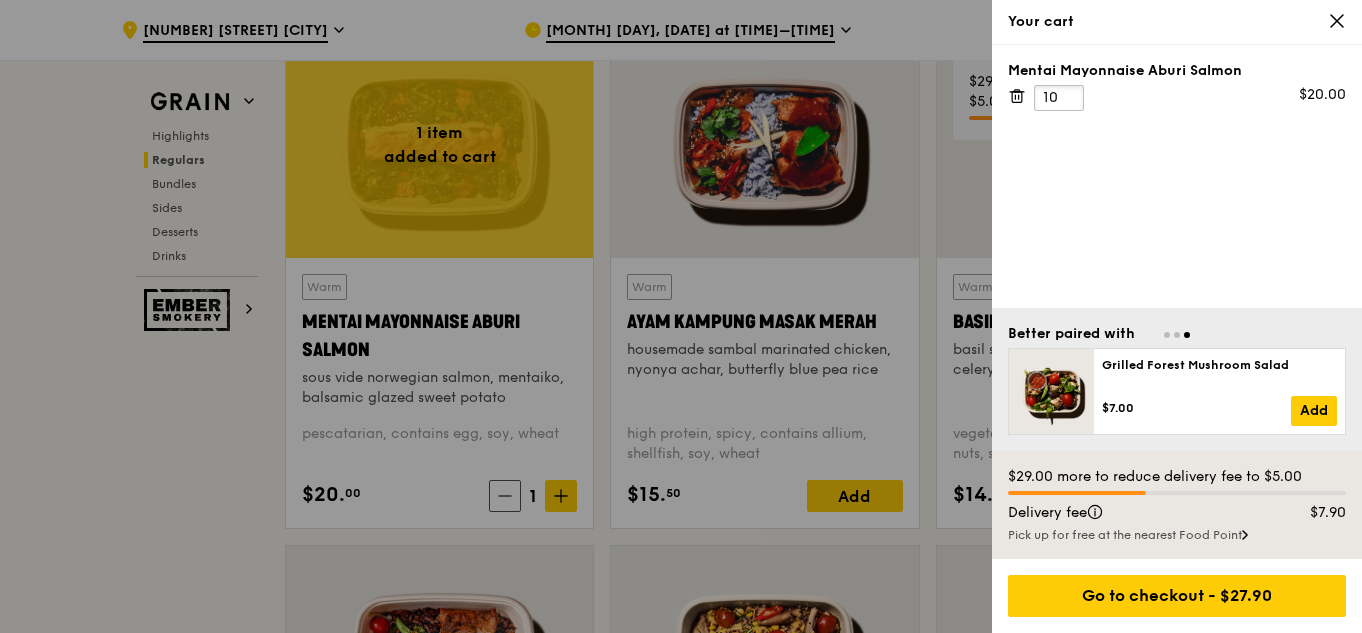click on "10" at bounding box center (1059, 98) 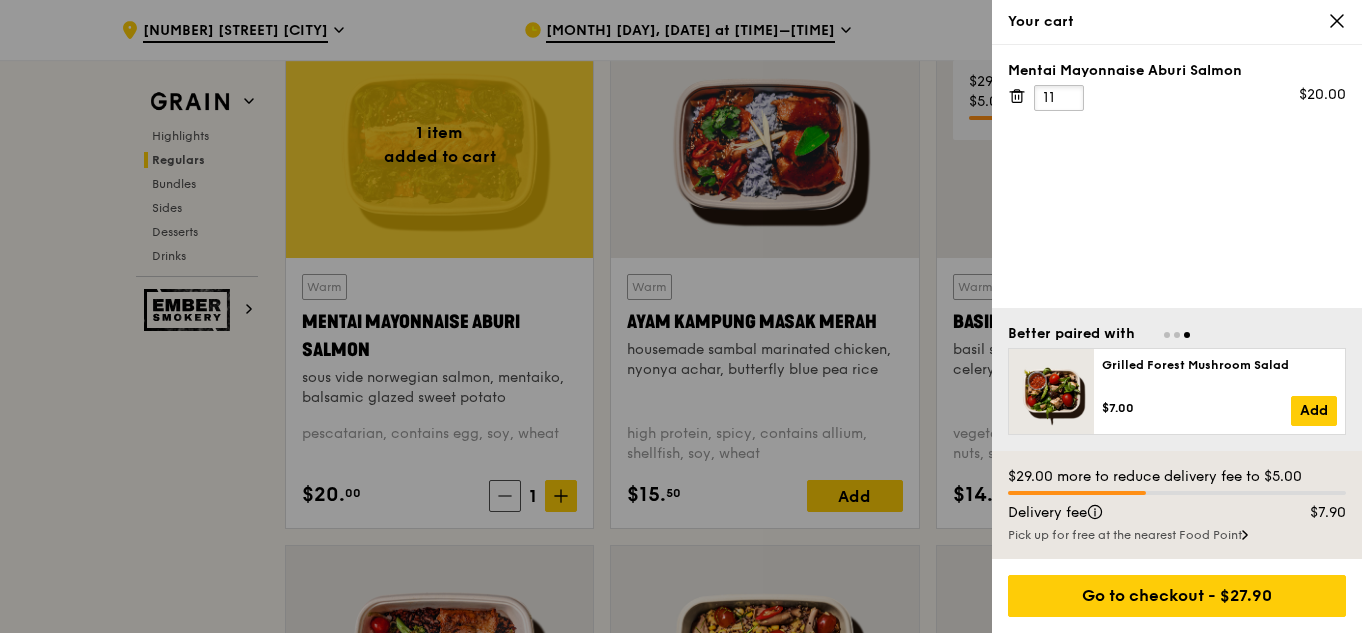 click on "11" at bounding box center [1059, 98] 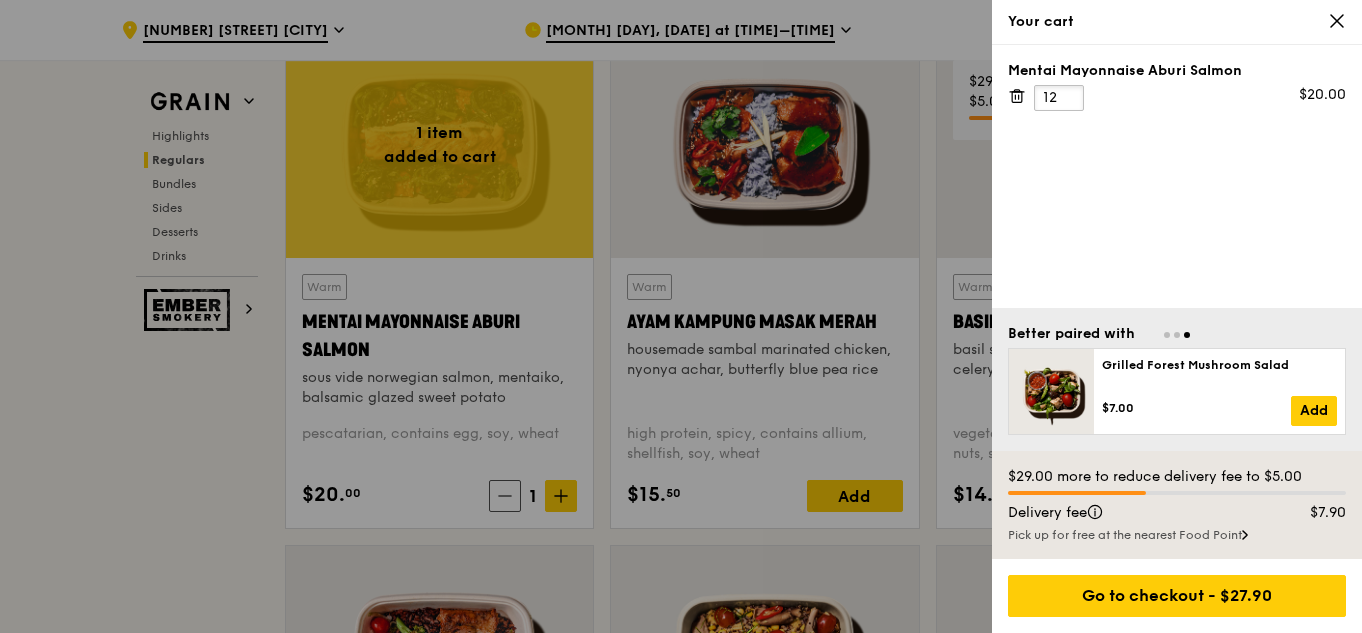 click on "12" at bounding box center [1059, 98] 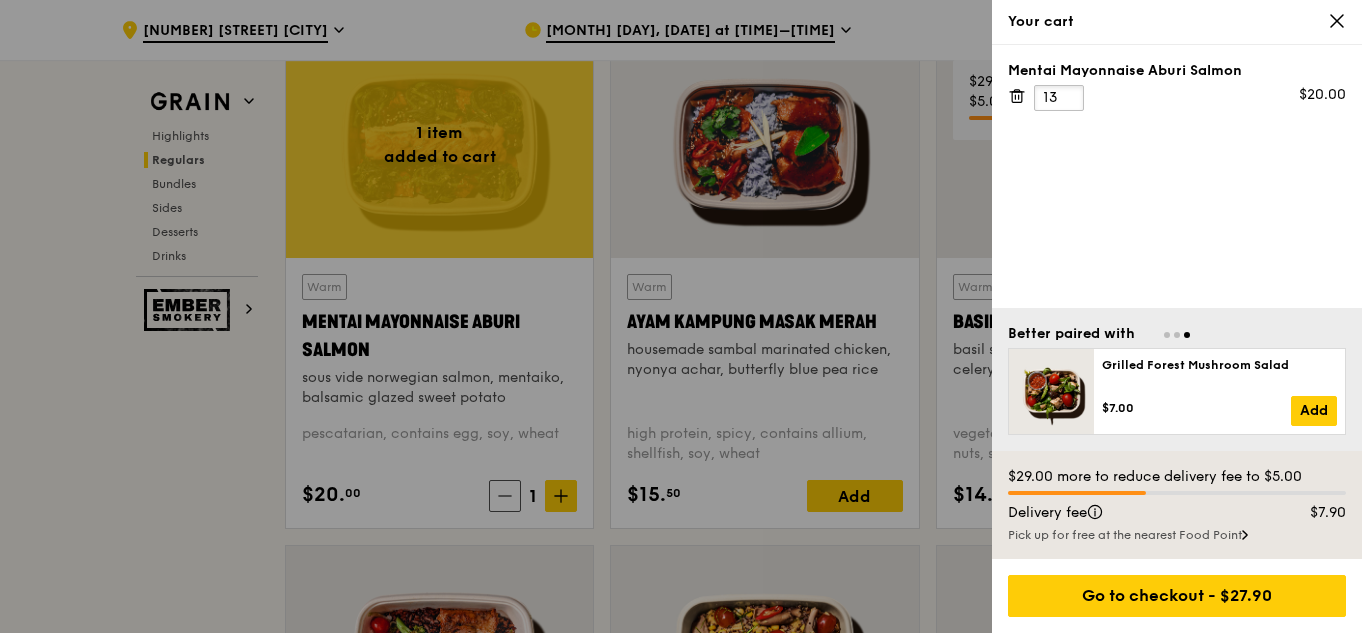 click on "13" at bounding box center (1059, 98) 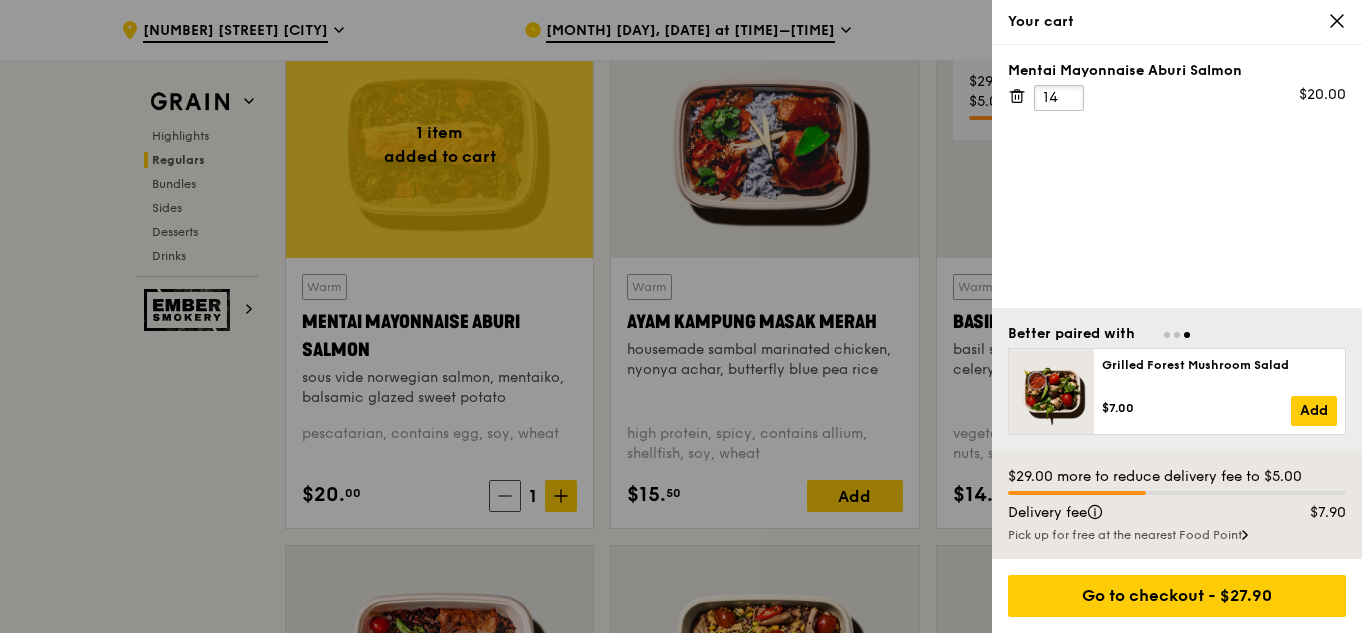 click on "14" at bounding box center [1059, 98] 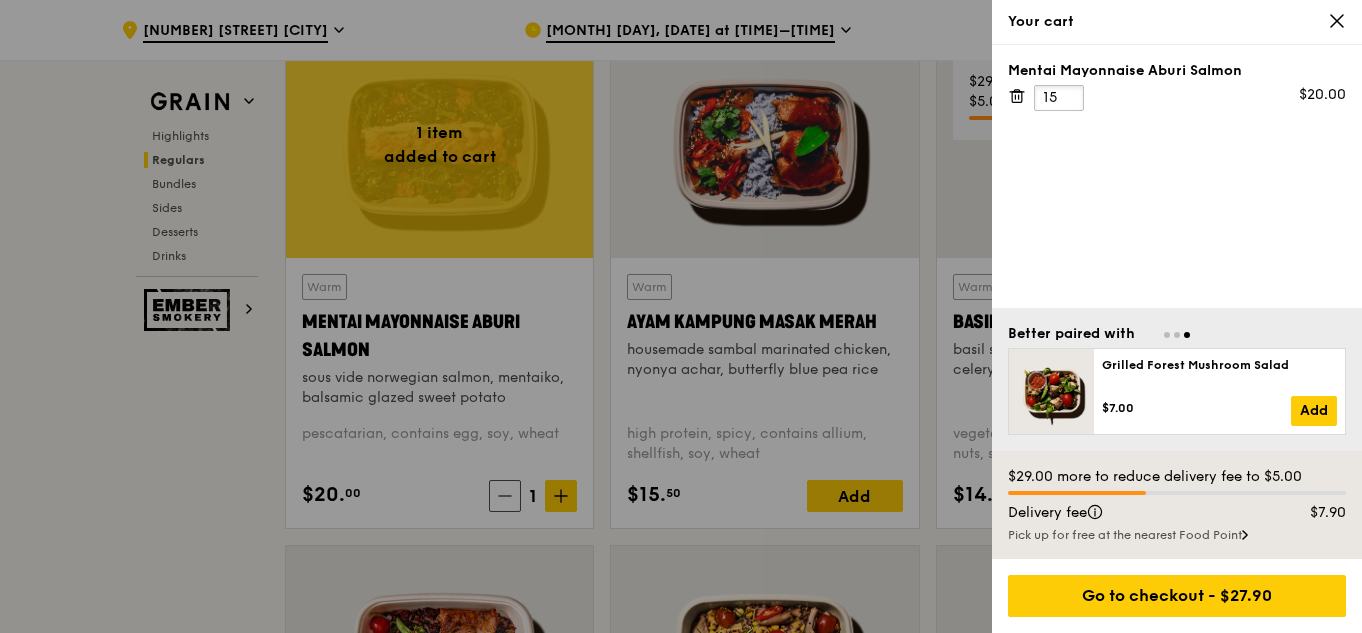 click on "15" at bounding box center (1059, 98) 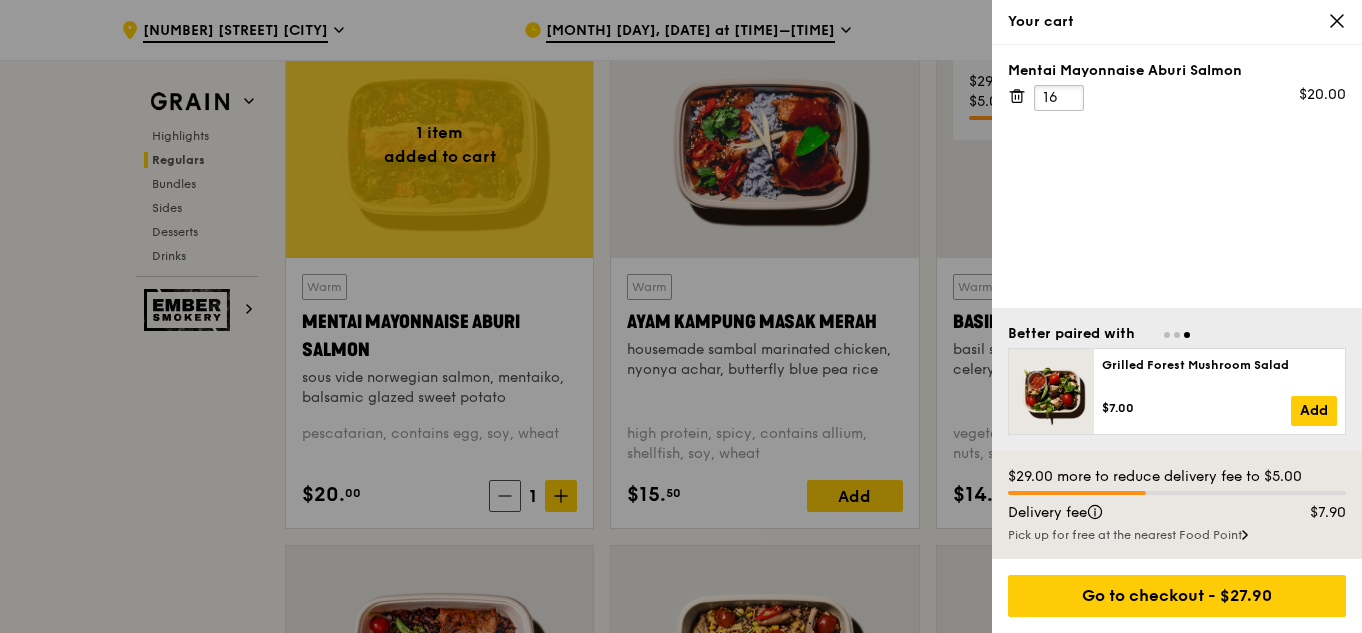 click on "16" at bounding box center [1059, 98] 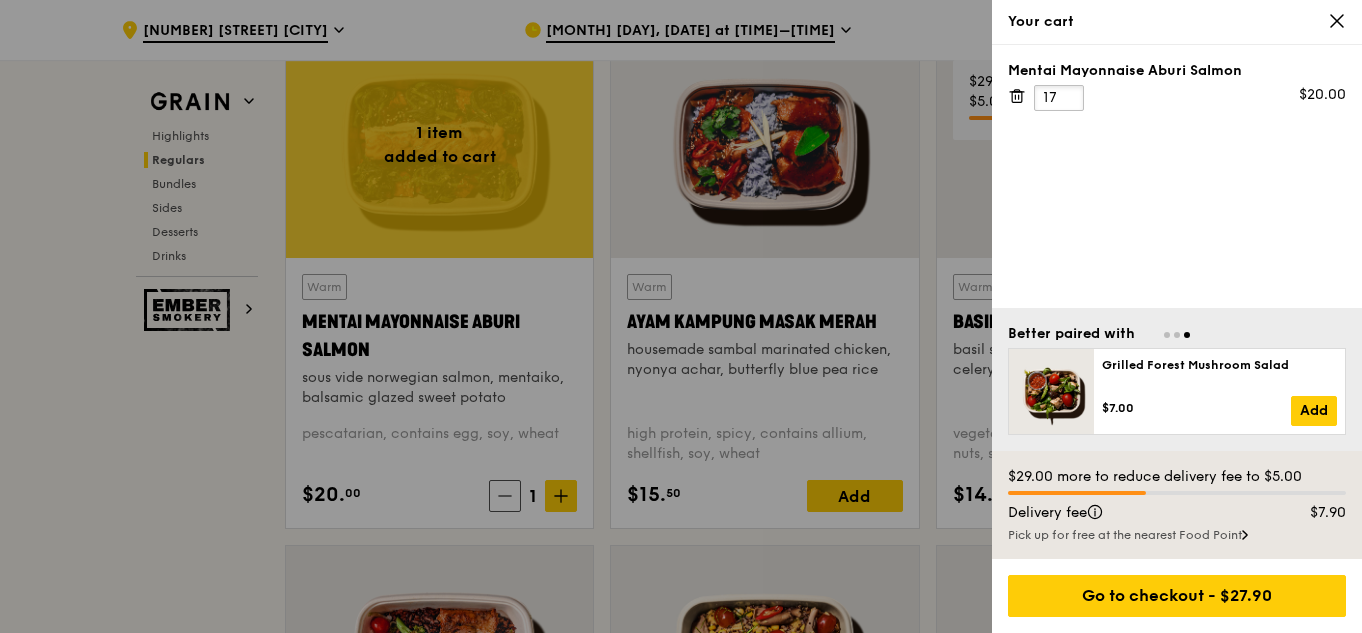 type on "17" 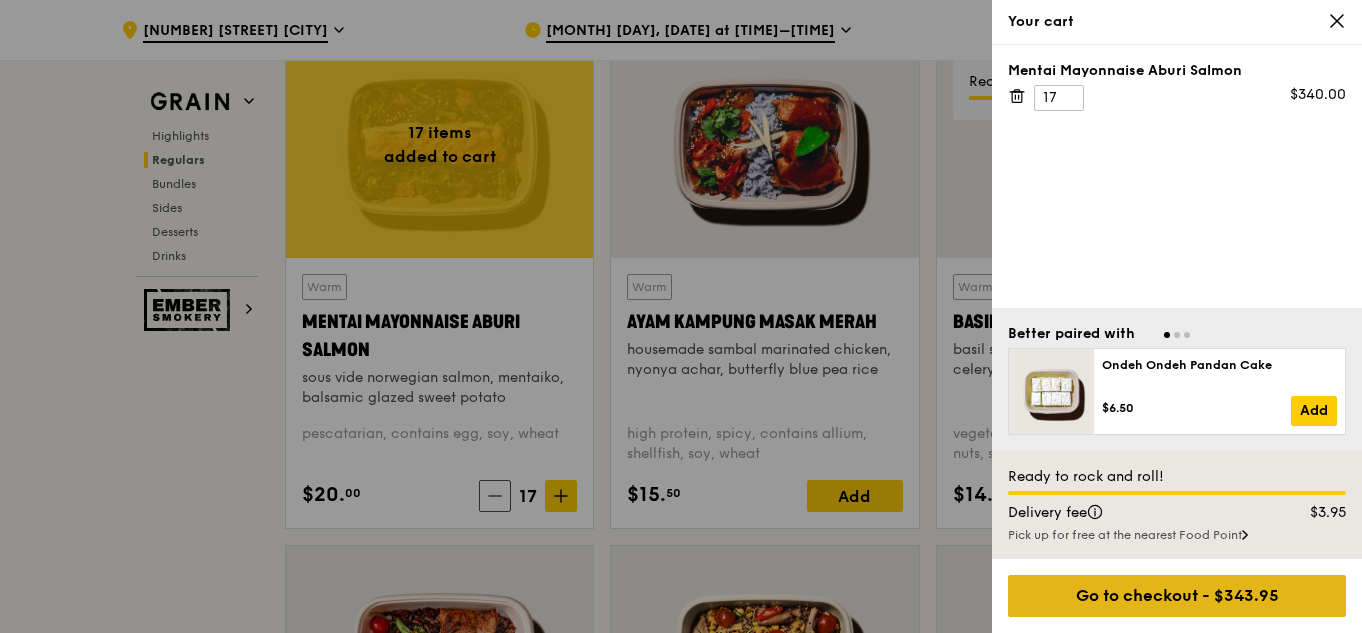 click on "Go to checkout - $343.95" at bounding box center (1177, 596) 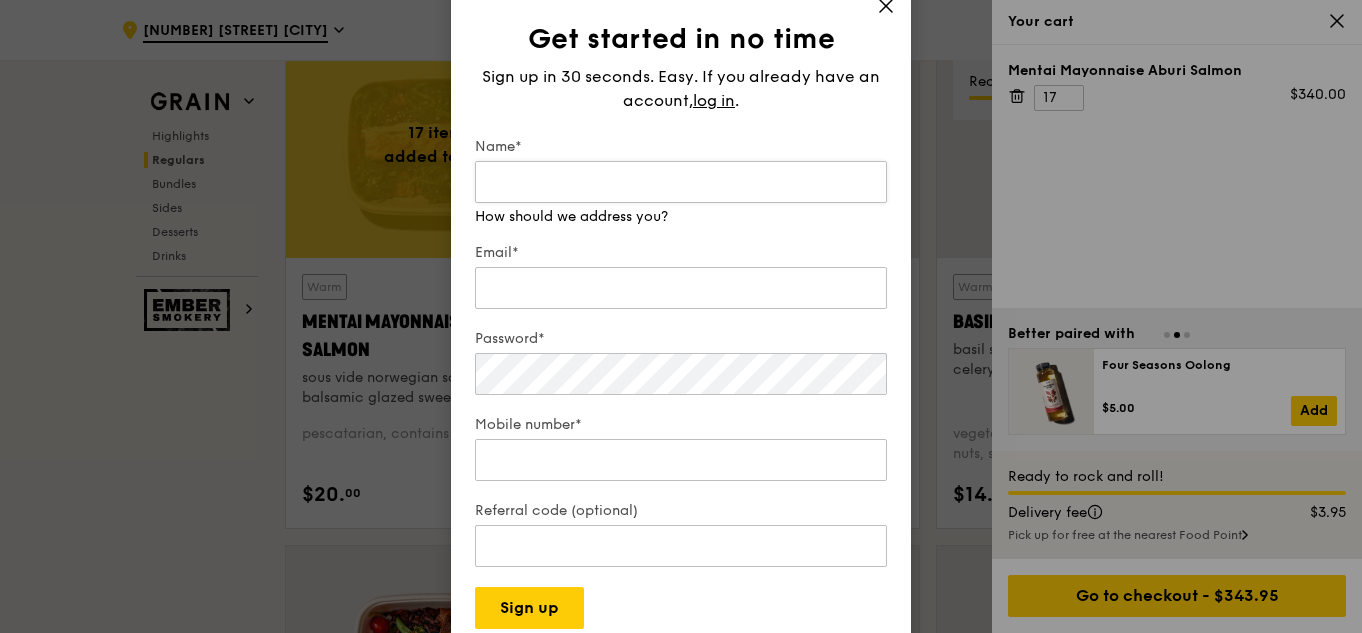 scroll, scrollTop: 1900, scrollLeft: 0, axis: vertical 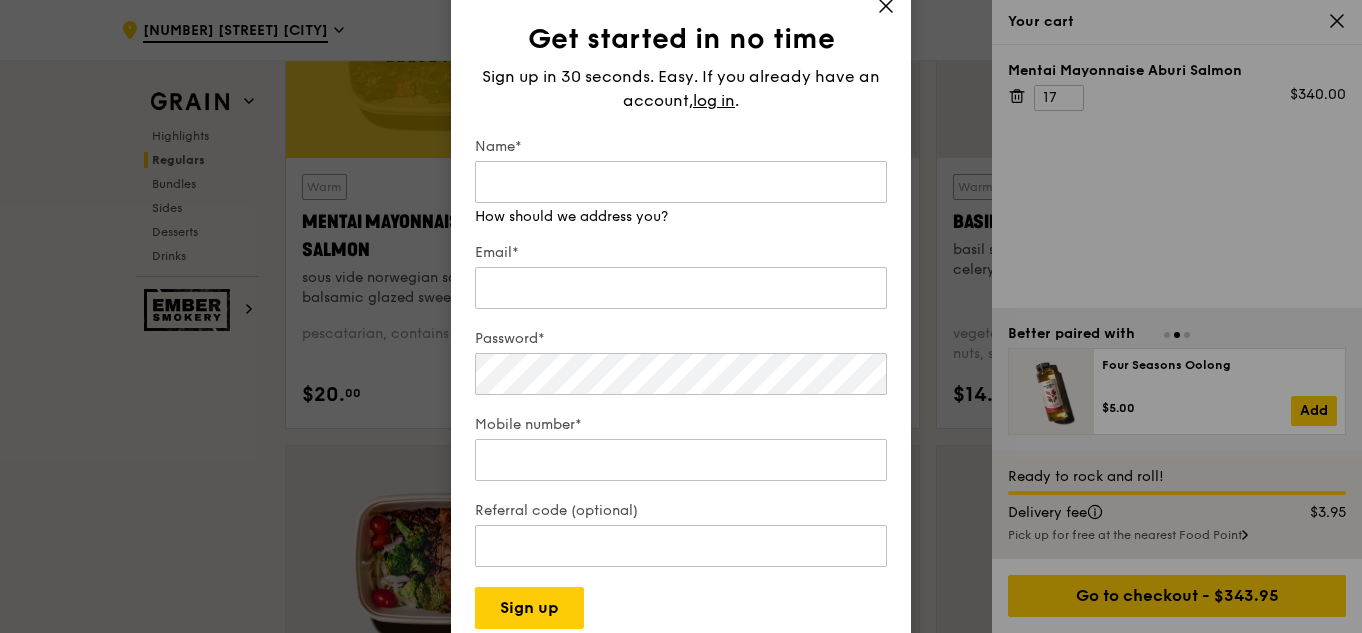 click 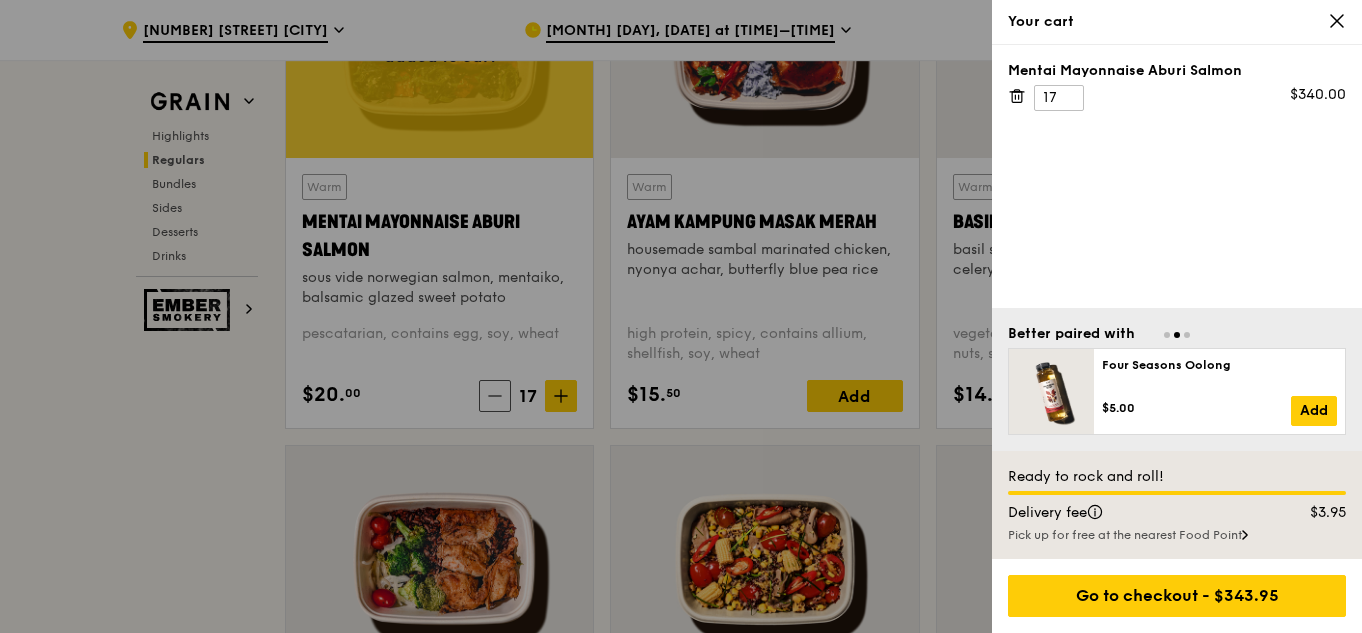 scroll, scrollTop: 1600, scrollLeft: 0, axis: vertical 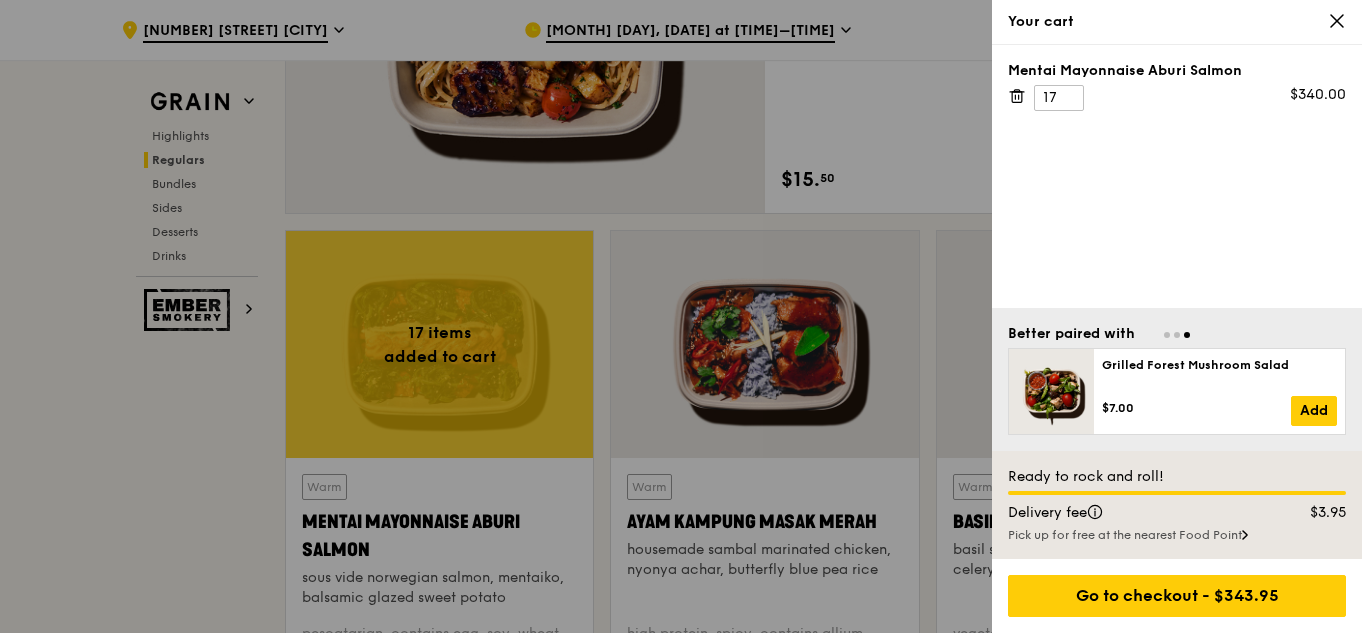 click 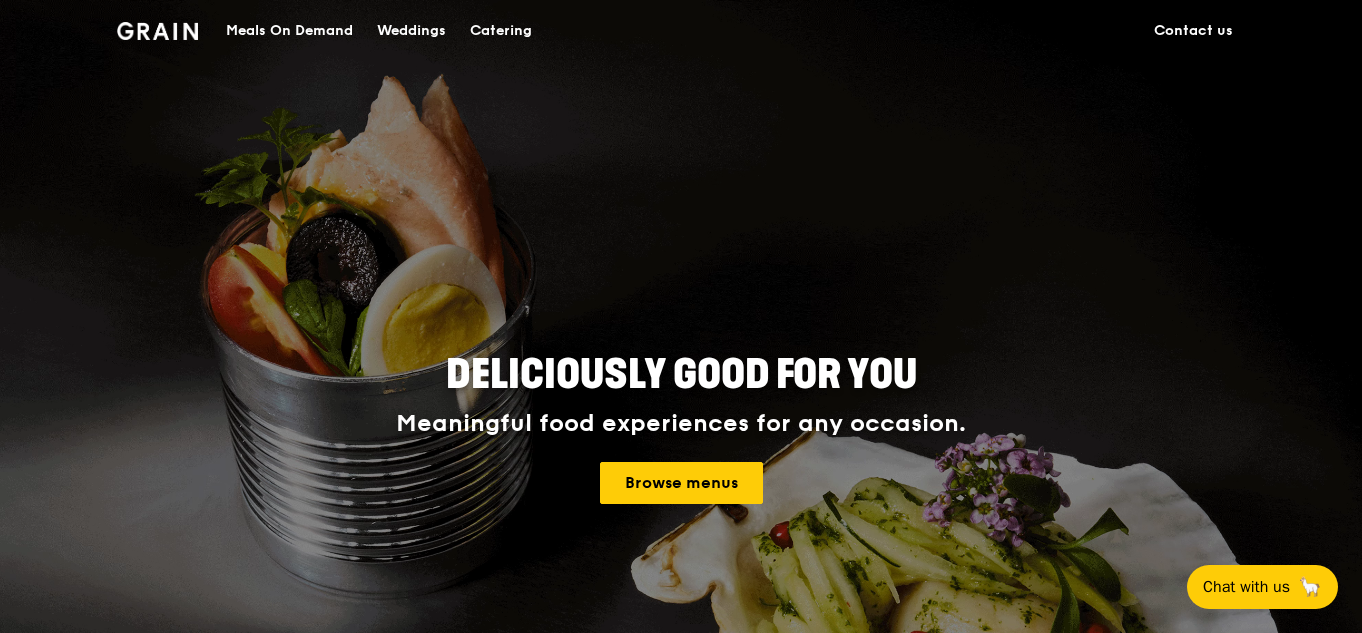 scroll, scrollTop: 0, scrollLeft: 0, axis: both 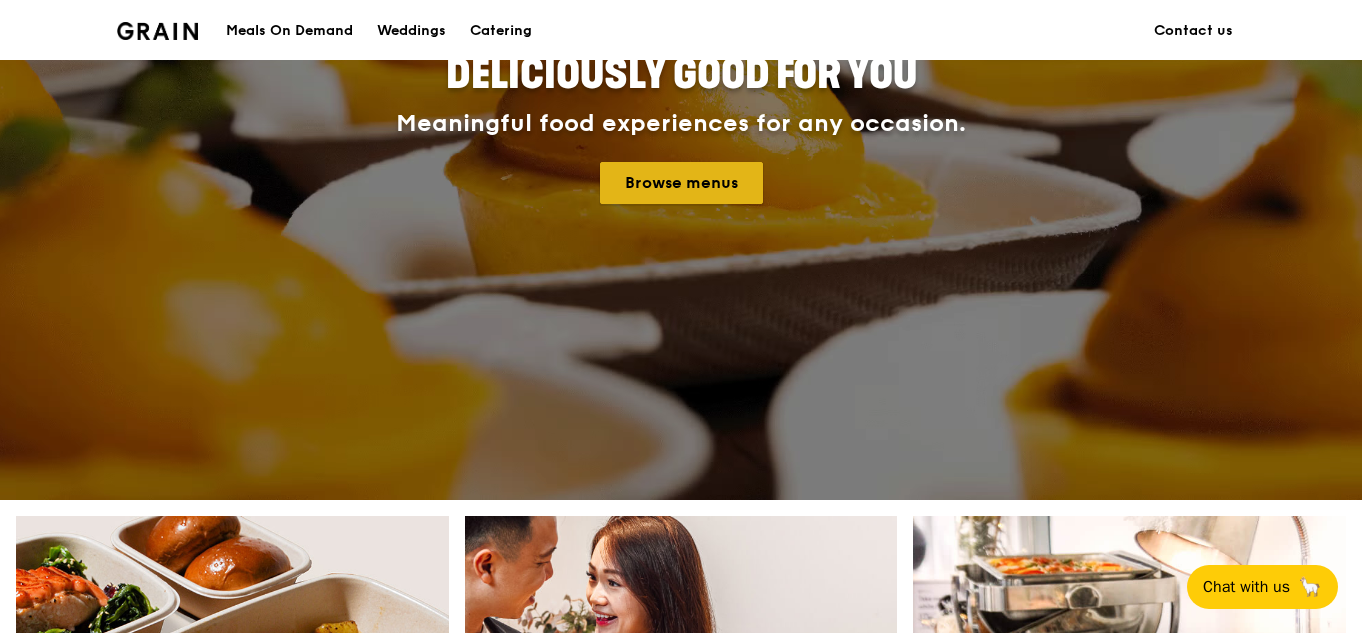 click on "Browse menus" at bounding box center (681, 183) 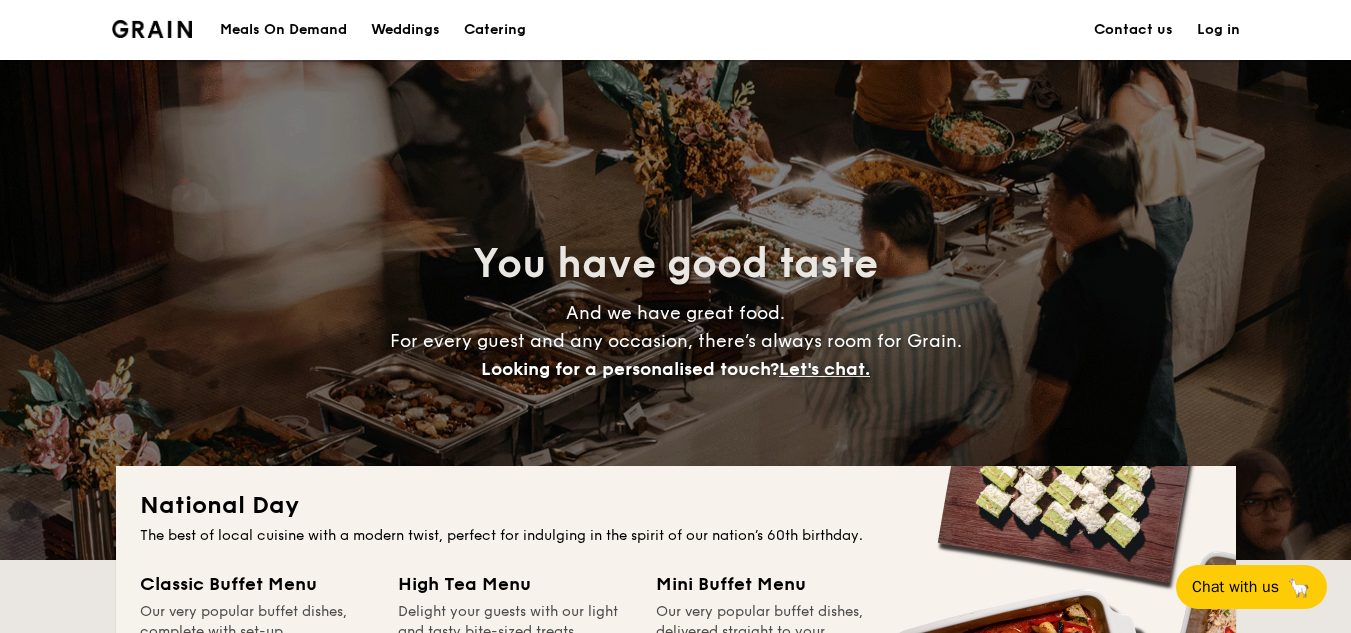 scroll, scrollTop: 400, scrollLeft: 0, axis: vertical 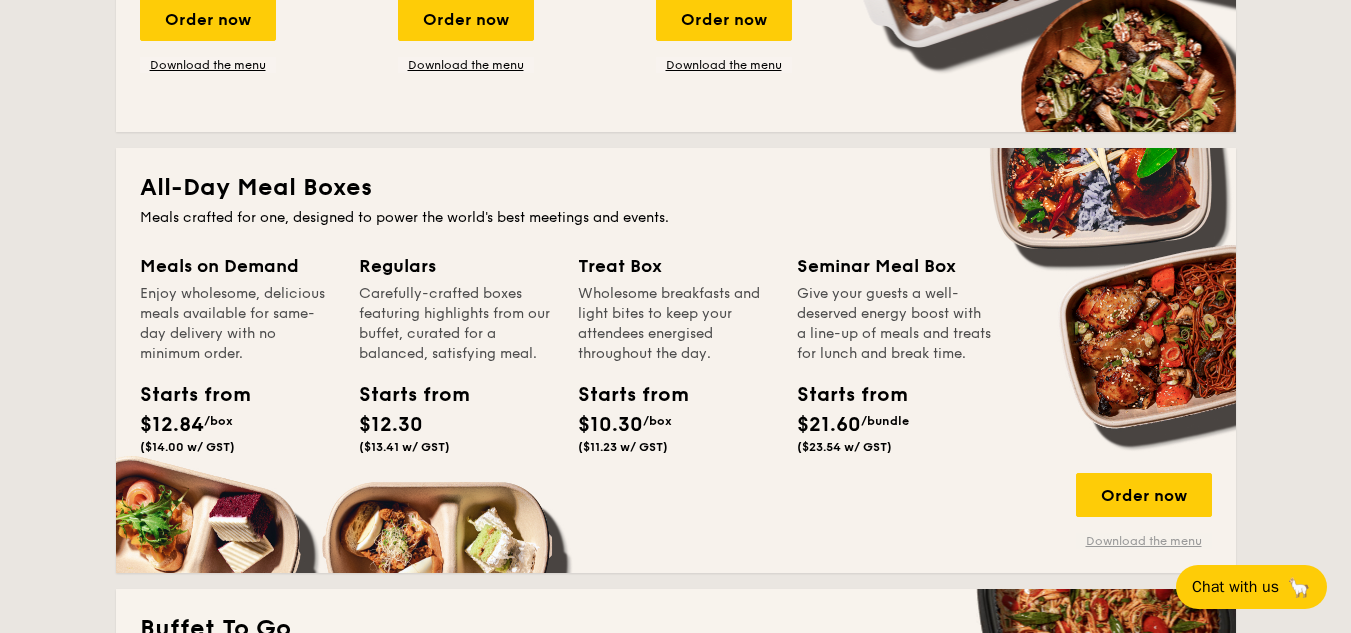click on "Download the menu" at bounding box center (1144, 541) 